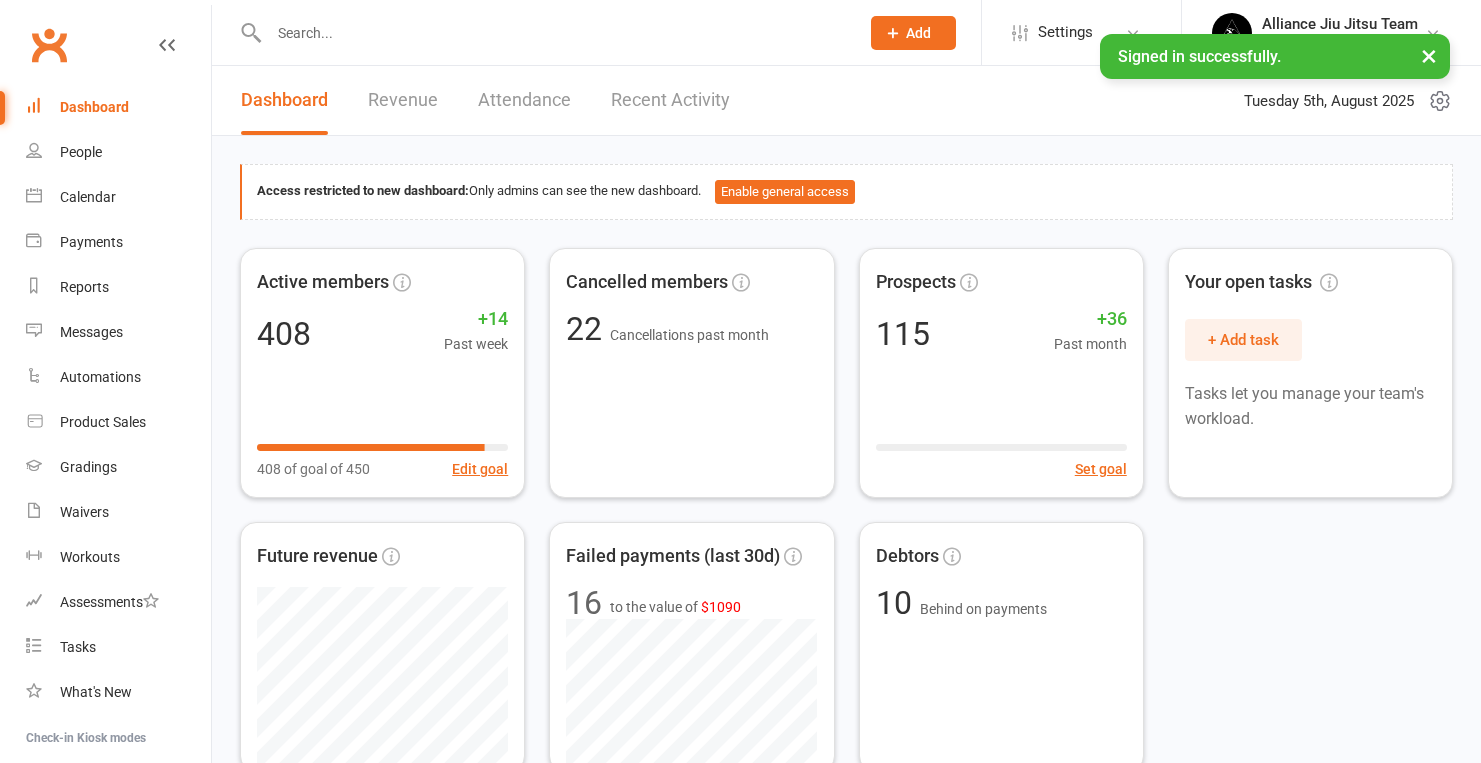 scroll, scrollTop: 0, scrollLeft: 0, axis: both 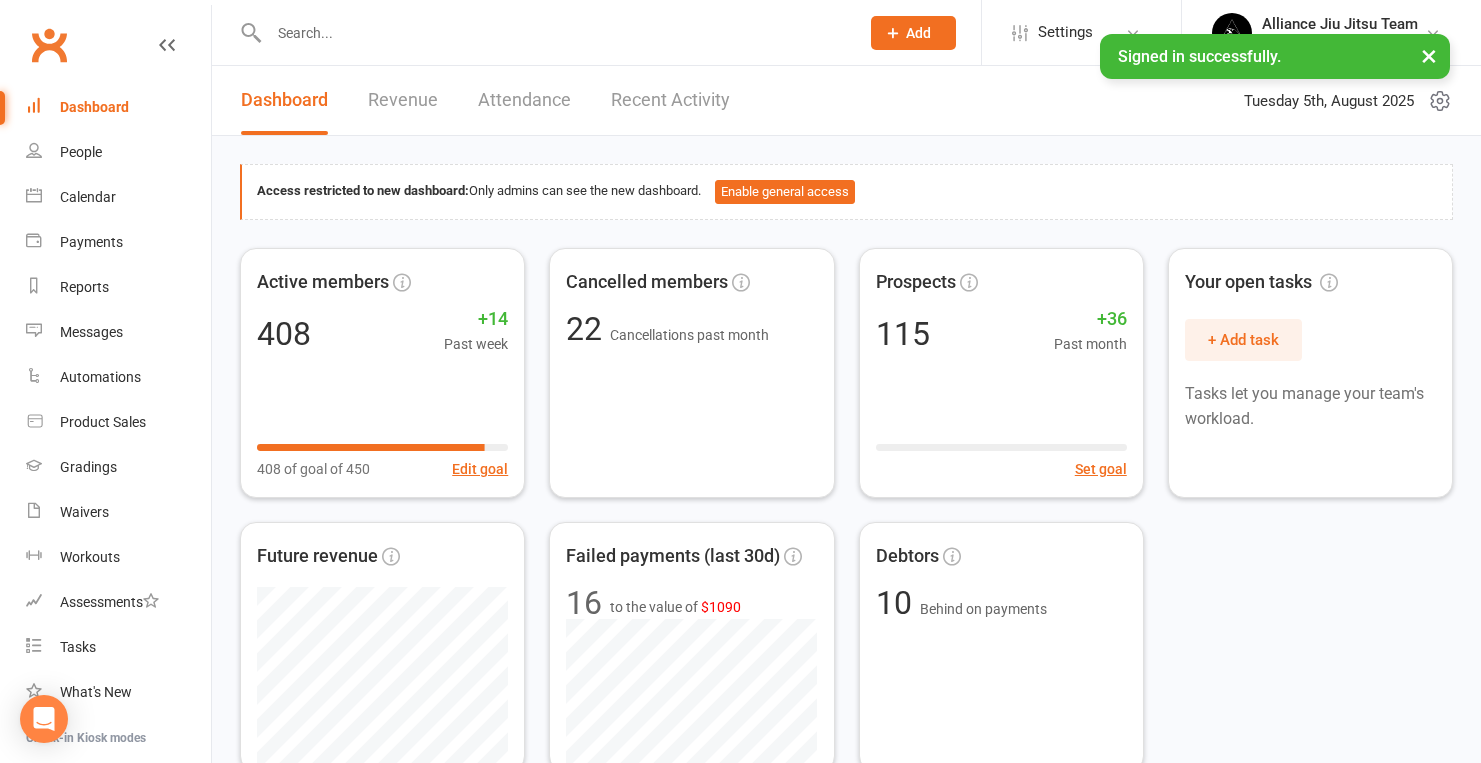 click at bounding box center (554, 33) 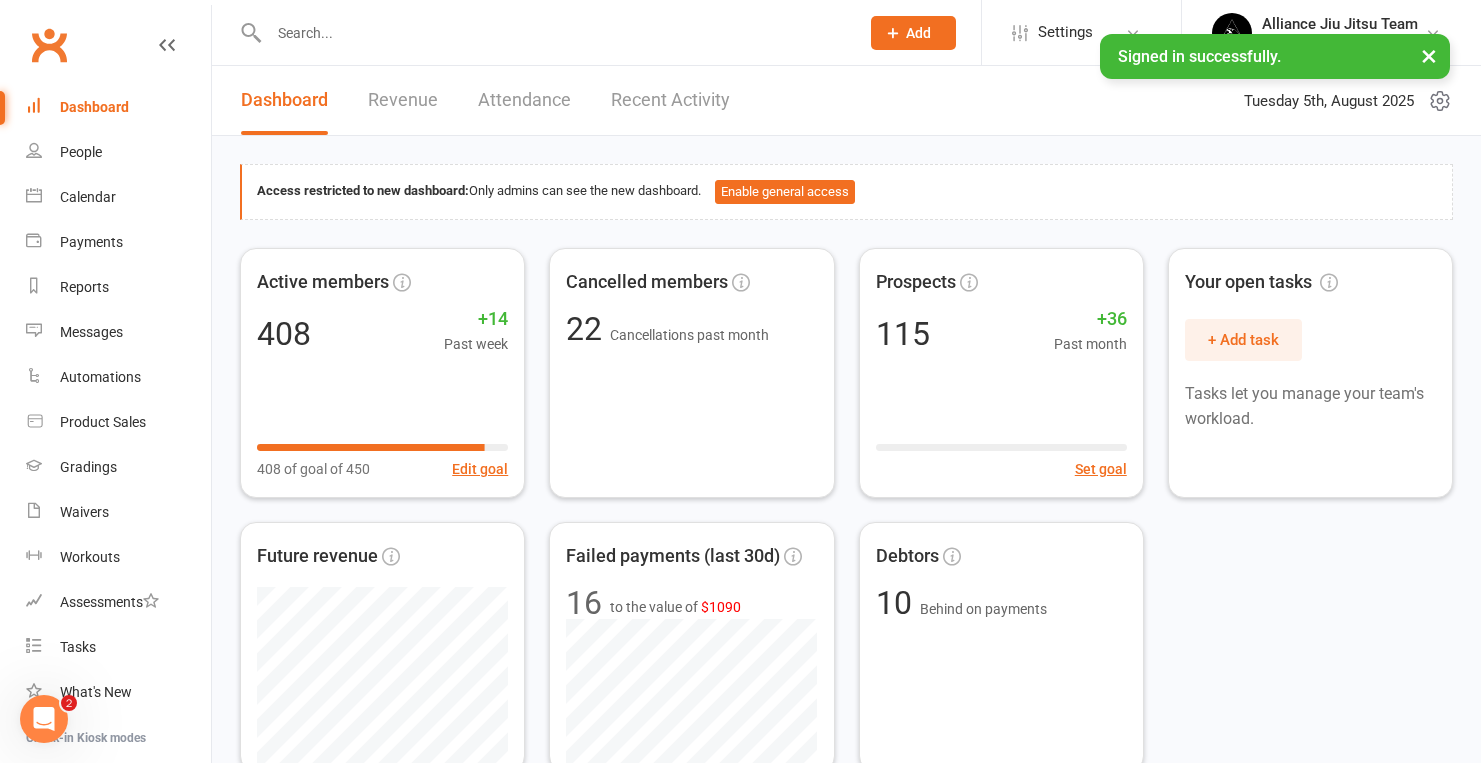 scroll, scrollTop: 0, scrollLeft: 0, axis: both 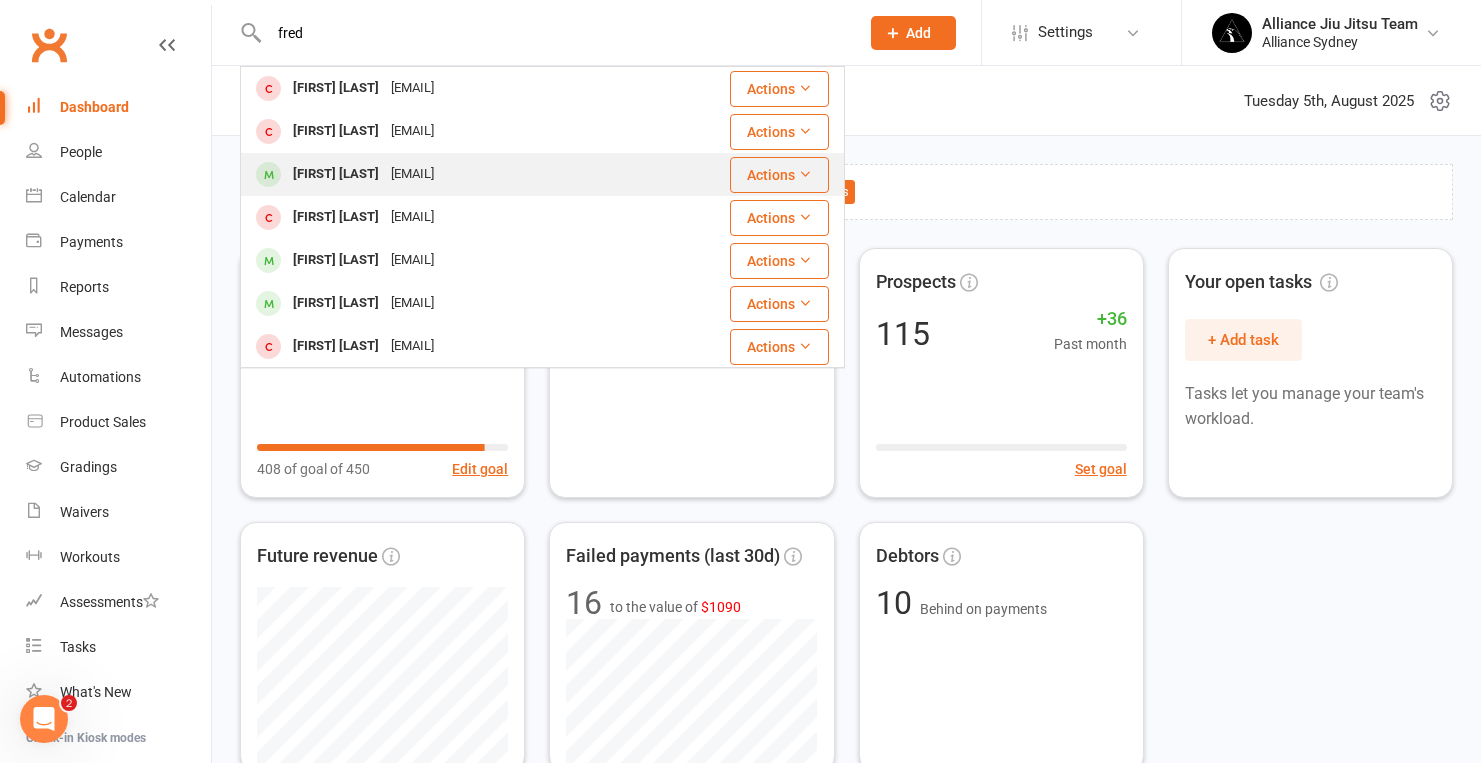 type on "fred" 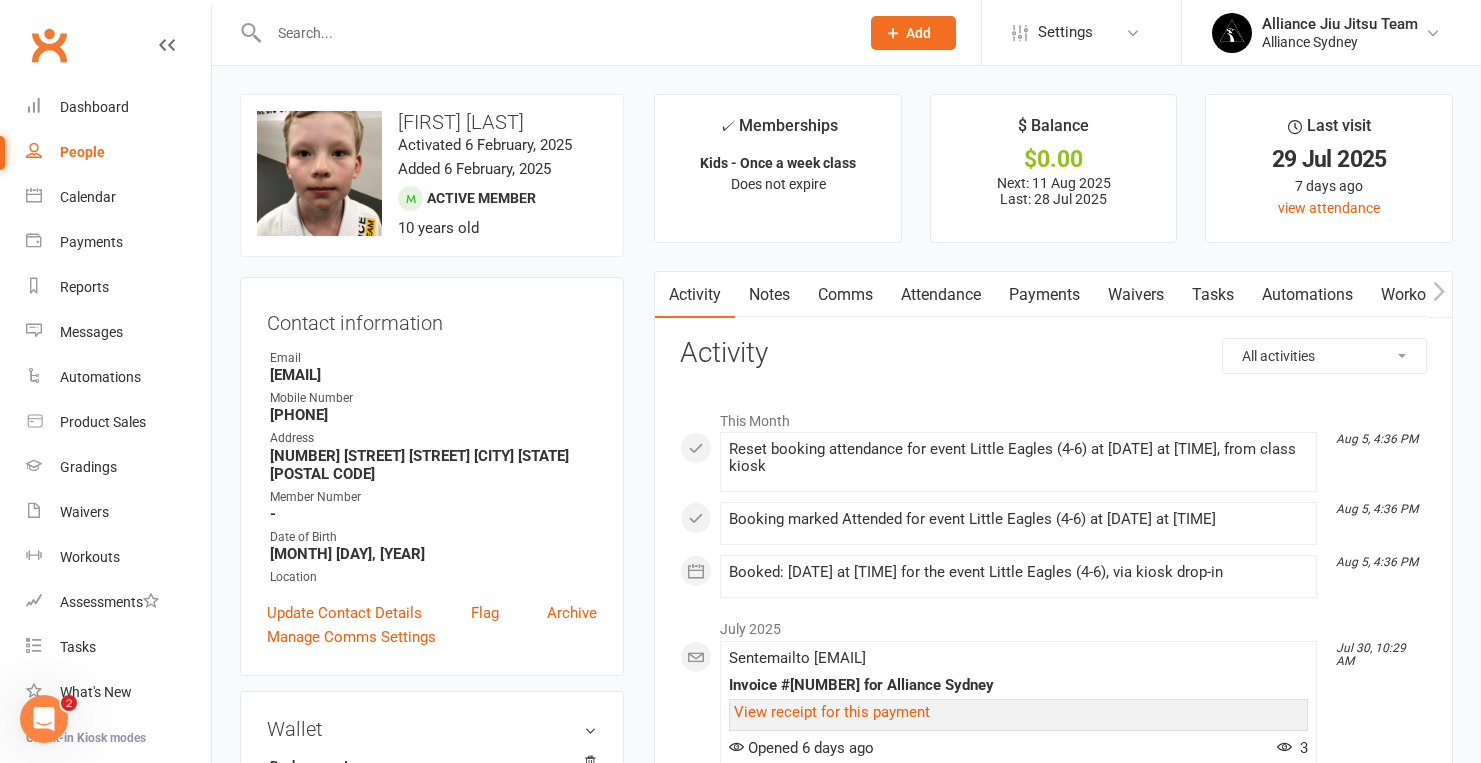 click on "Payments" at bounding box center [1044, 295] 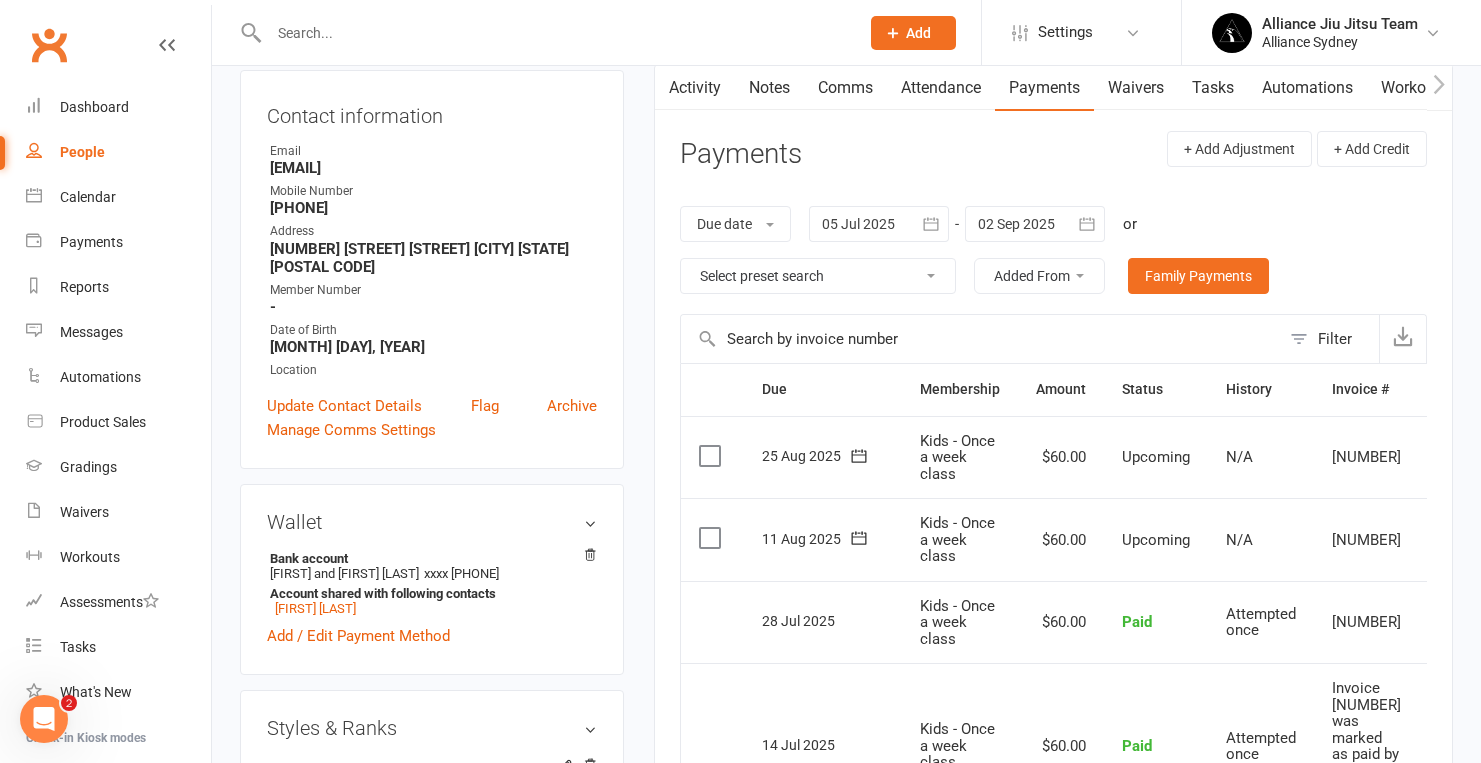 scroll, scrollTop: 241, scrollLeft: 0, axis: vertical 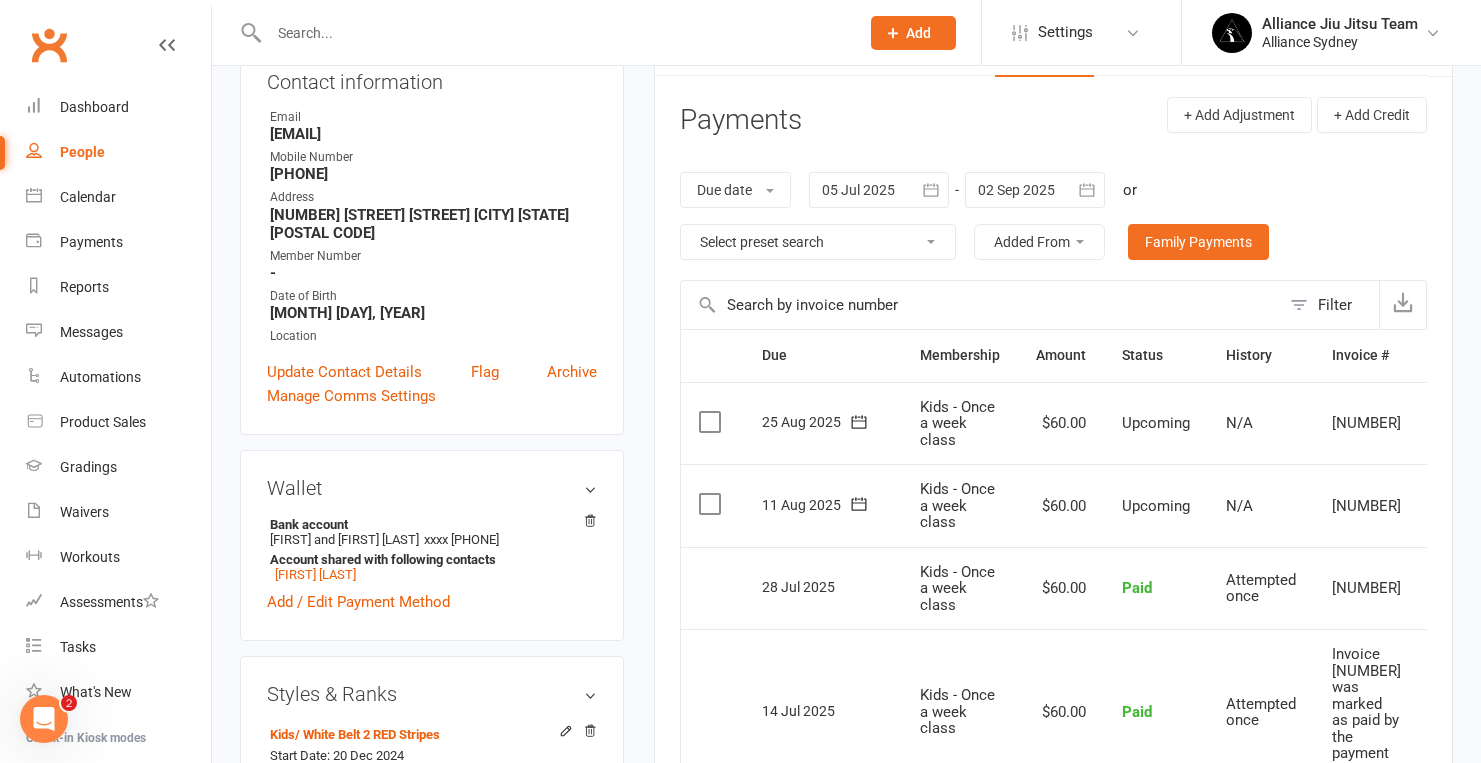 click 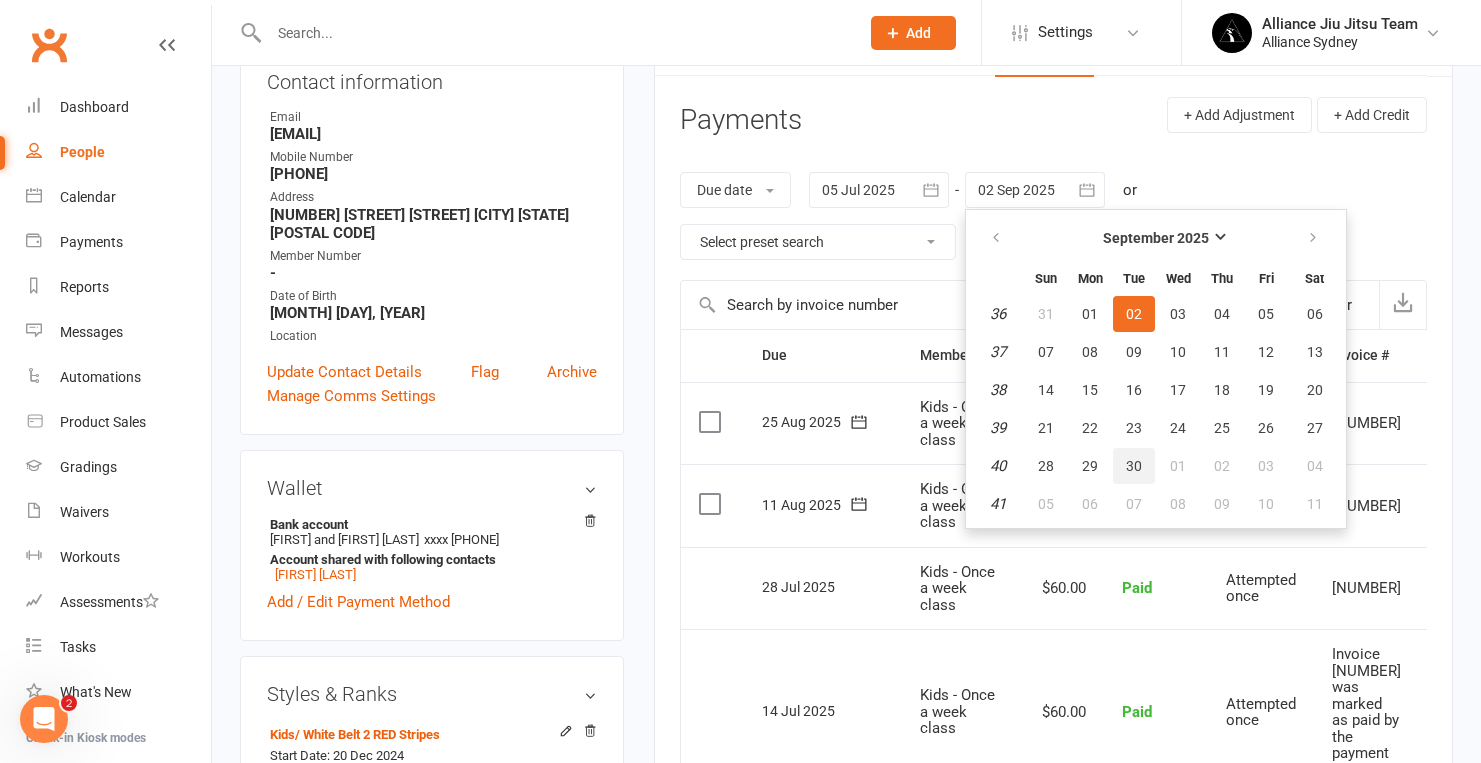 click on "30" at bounding box center (1134, 466) 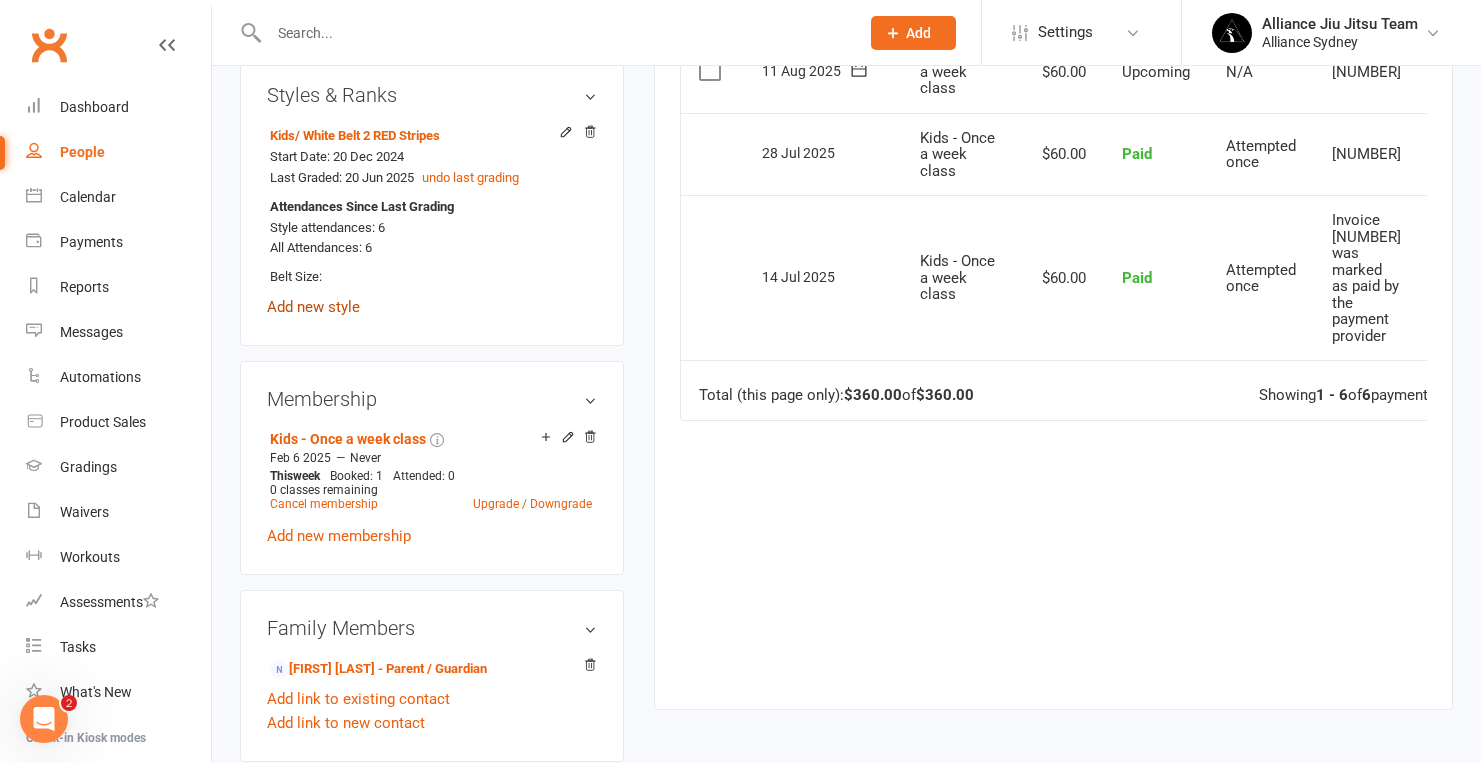 scroll, scrollTop: 845, scrollLeft: 0, axis: vertical 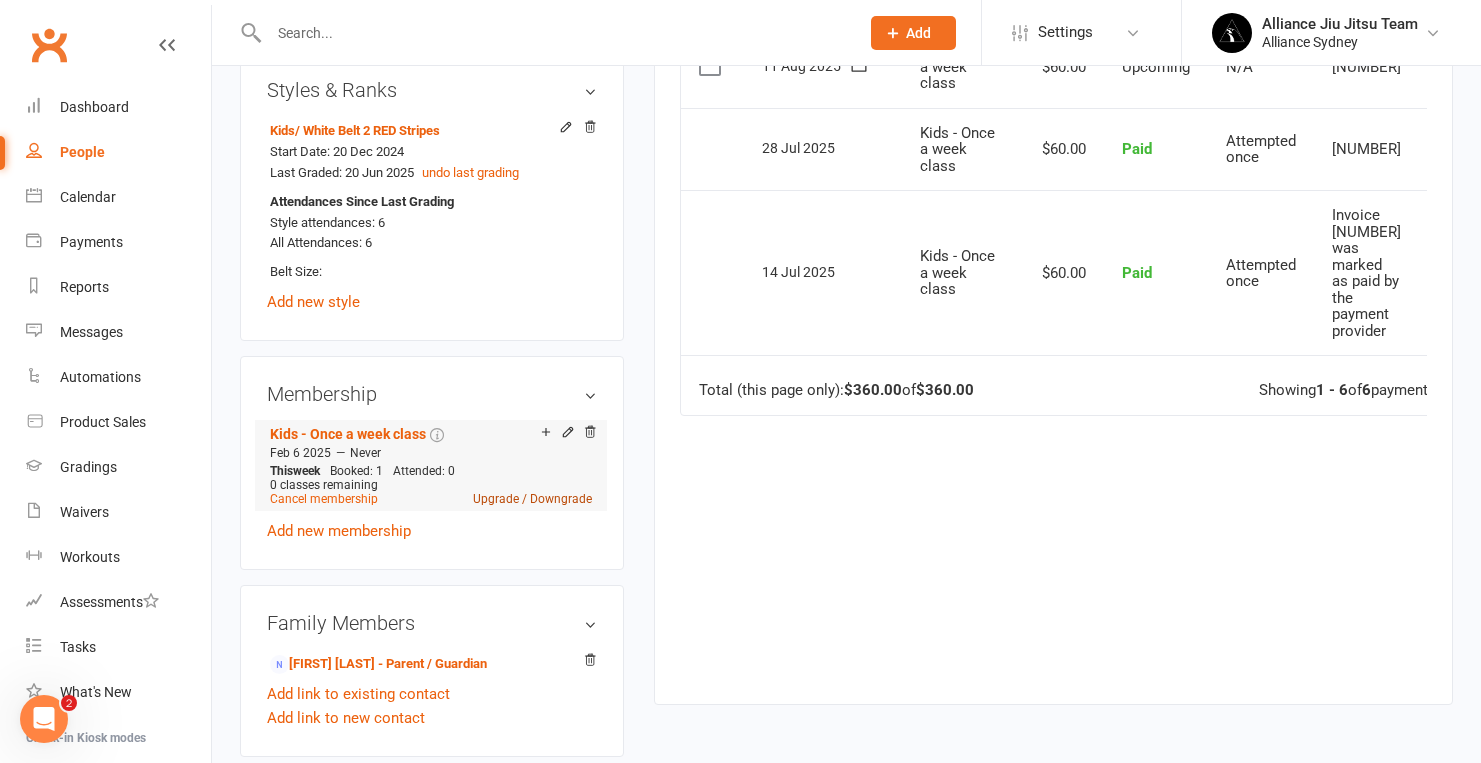click on "Upgrade / Downgrade" at bounding box center [532, 499] 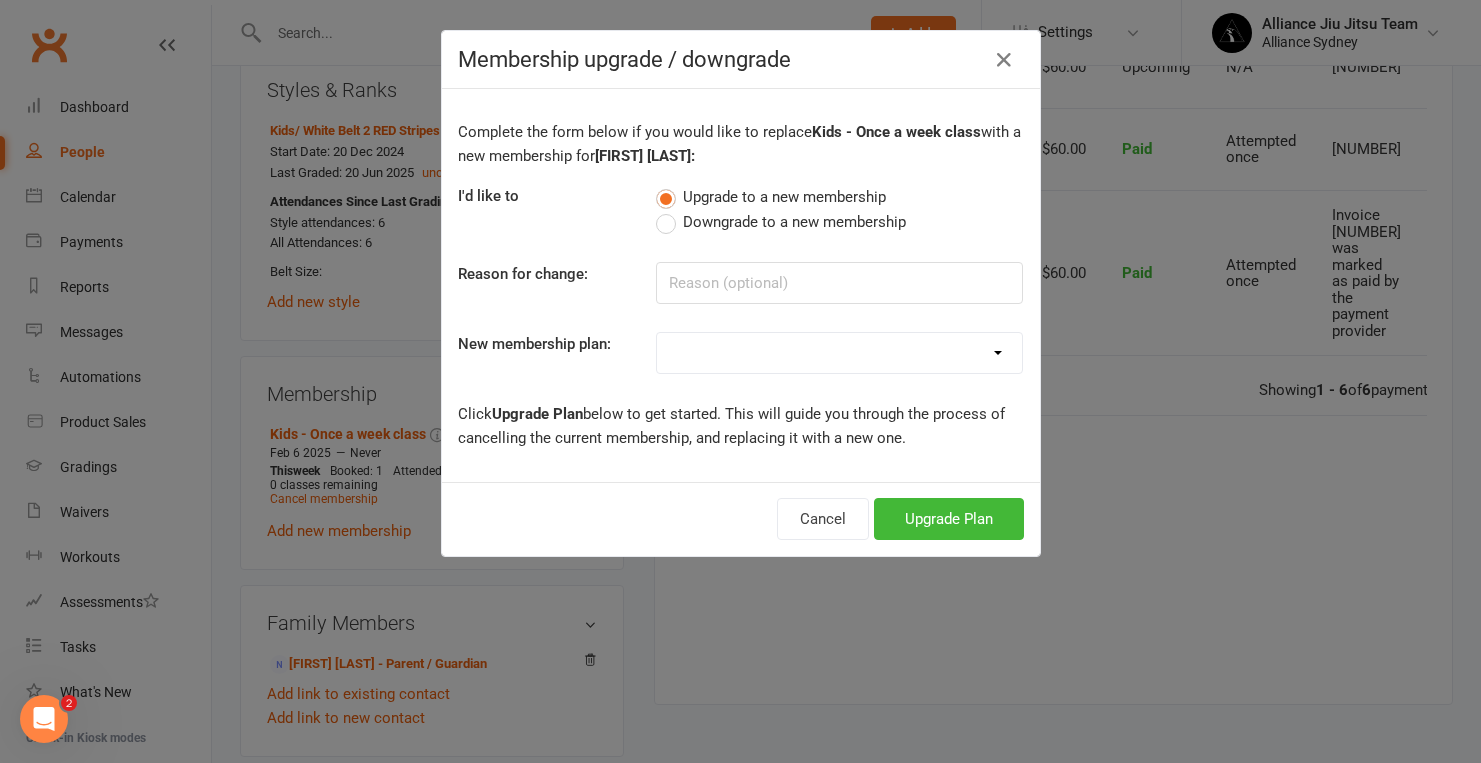 select on "5" 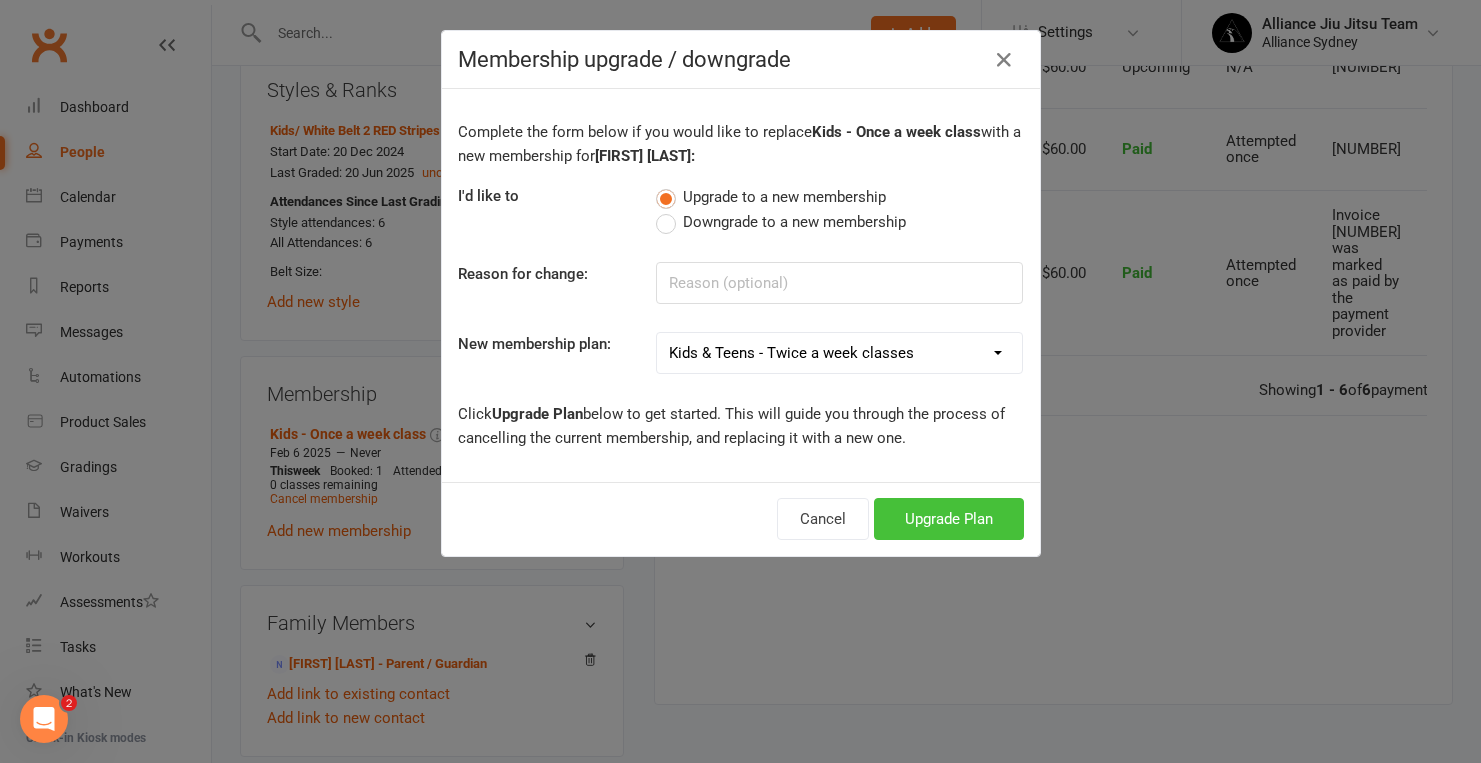 click on "Upgrade Plan" at bounding box center (949, 519) 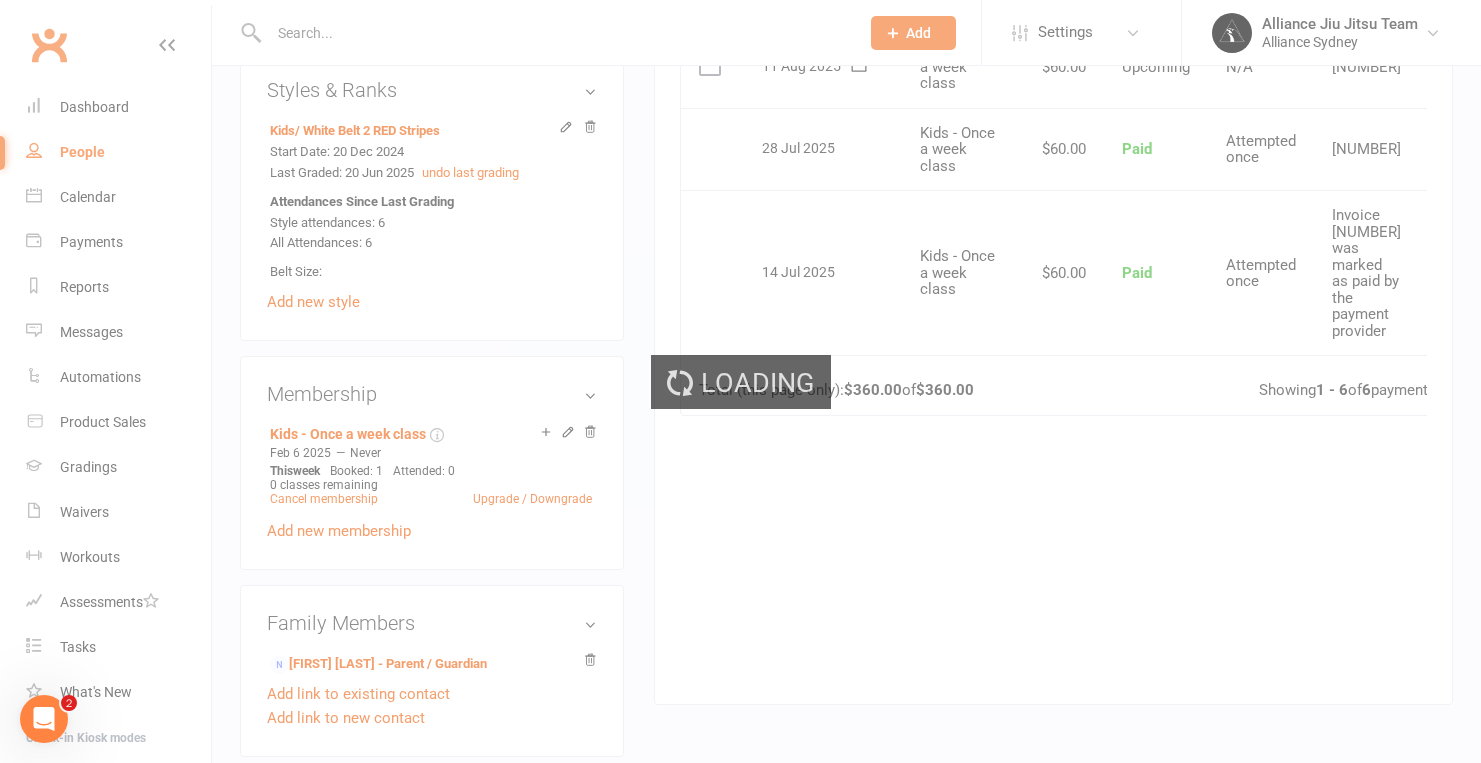 scroll, scrollTop: 0, scrollLeft: 0, axis: both 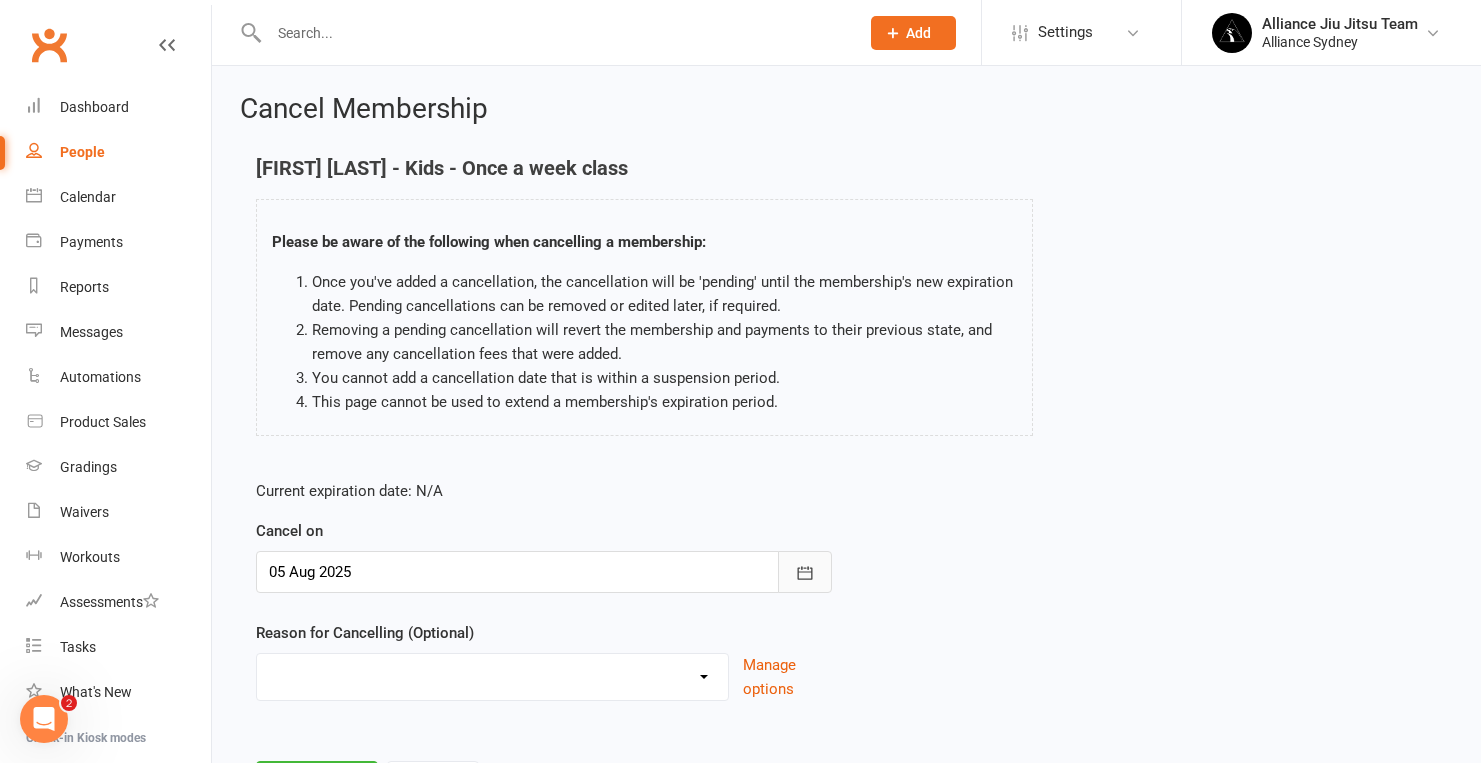 click 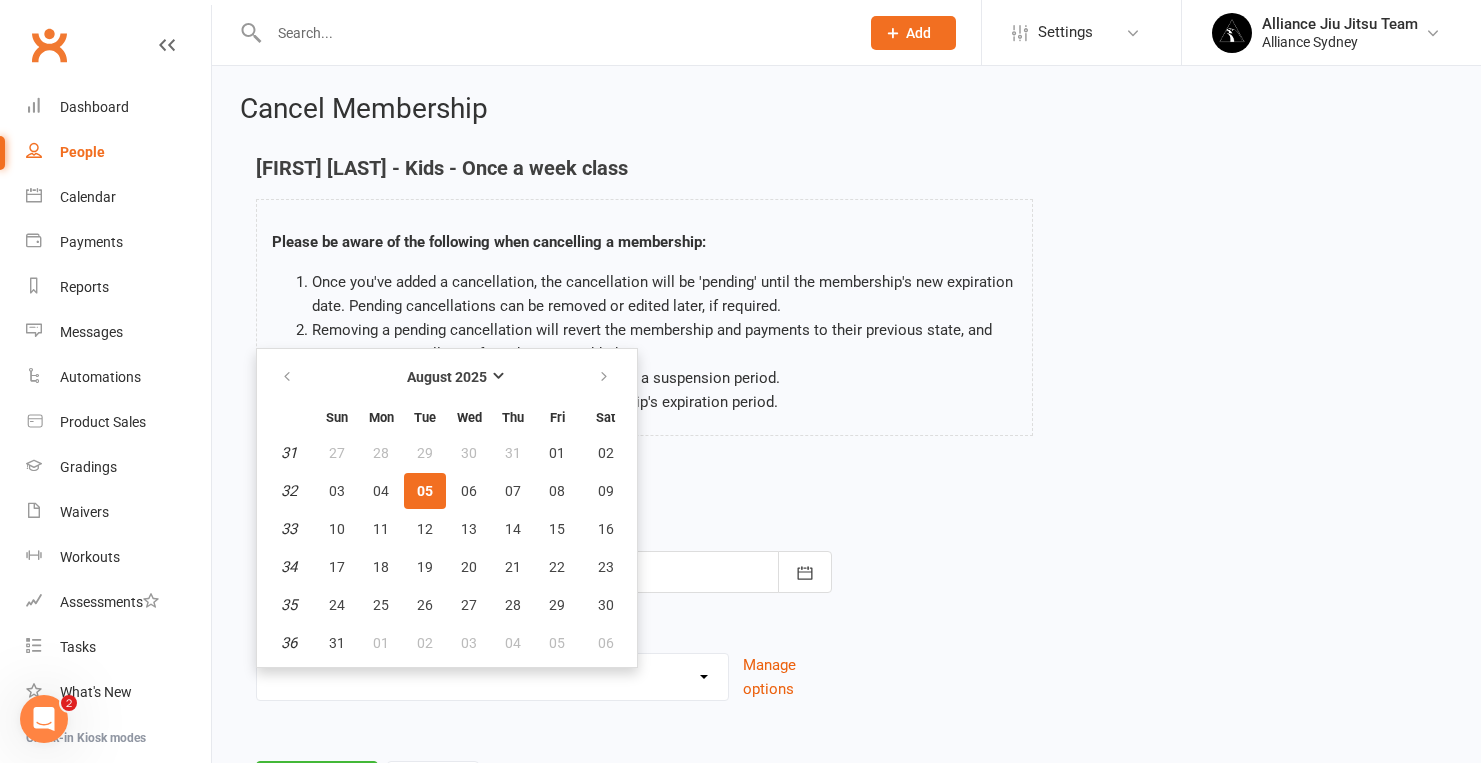 click on "05" at bounding box center [425, 491] 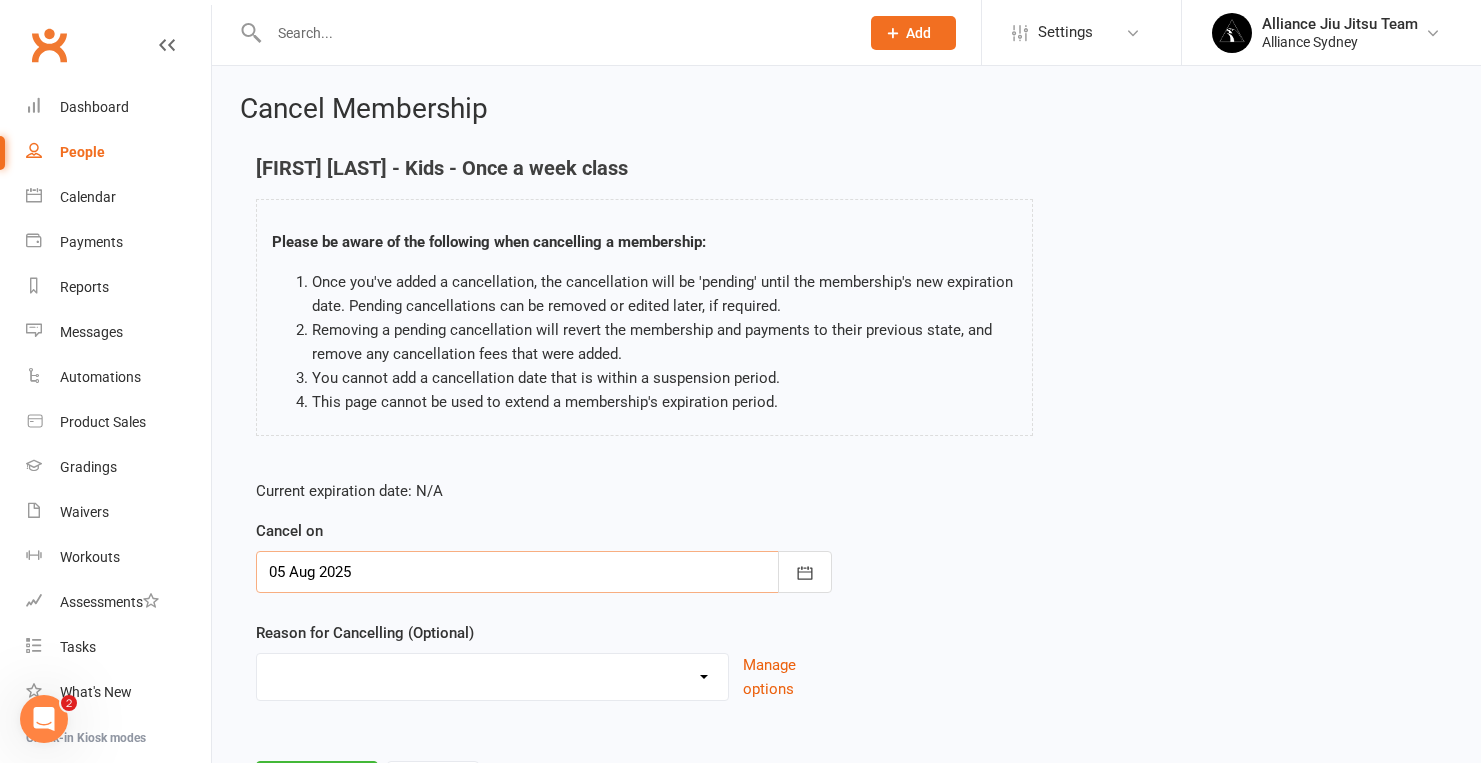 scroll, scrollTop: 107, scrollLeft: 0, axis: vertical 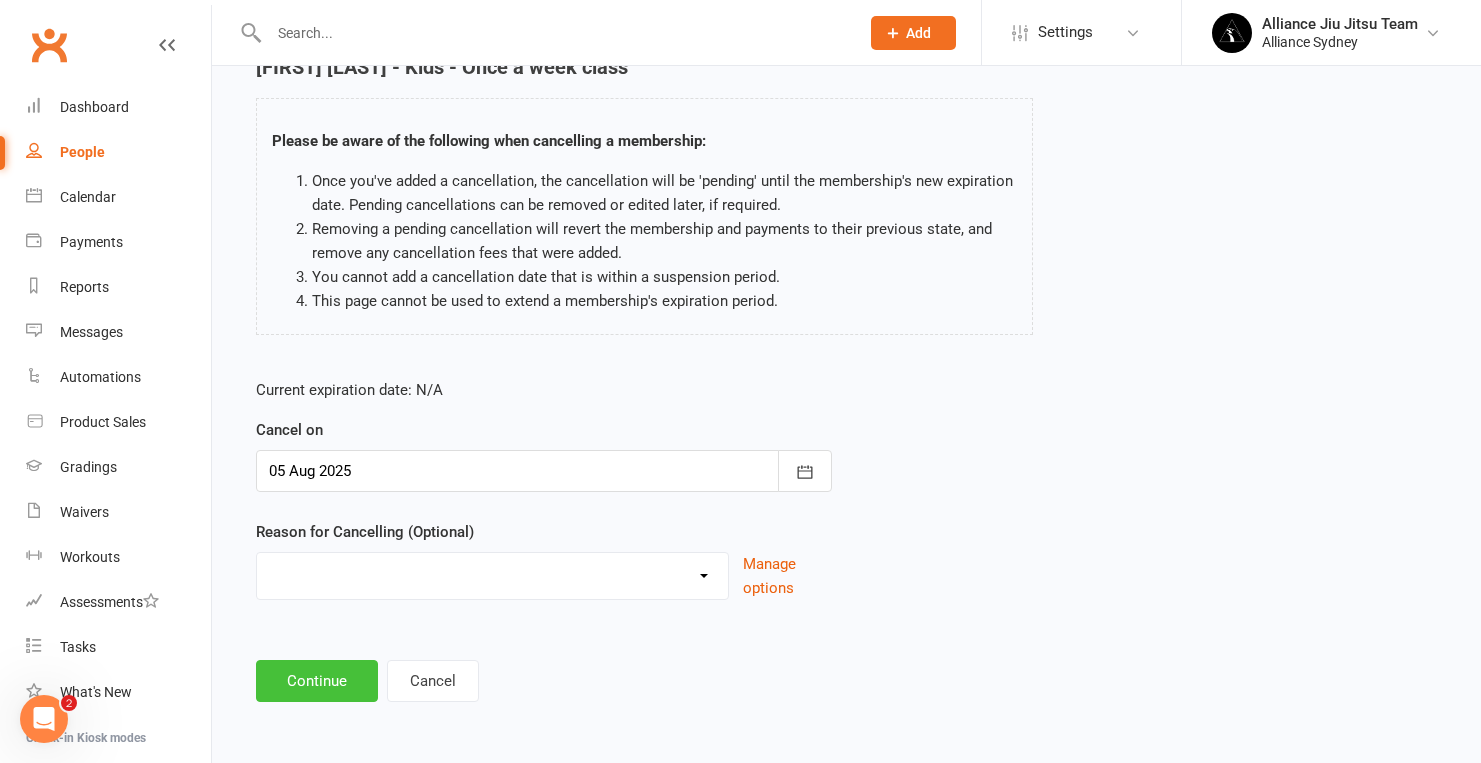 click on "Continue" at bounding box center (317, 681) 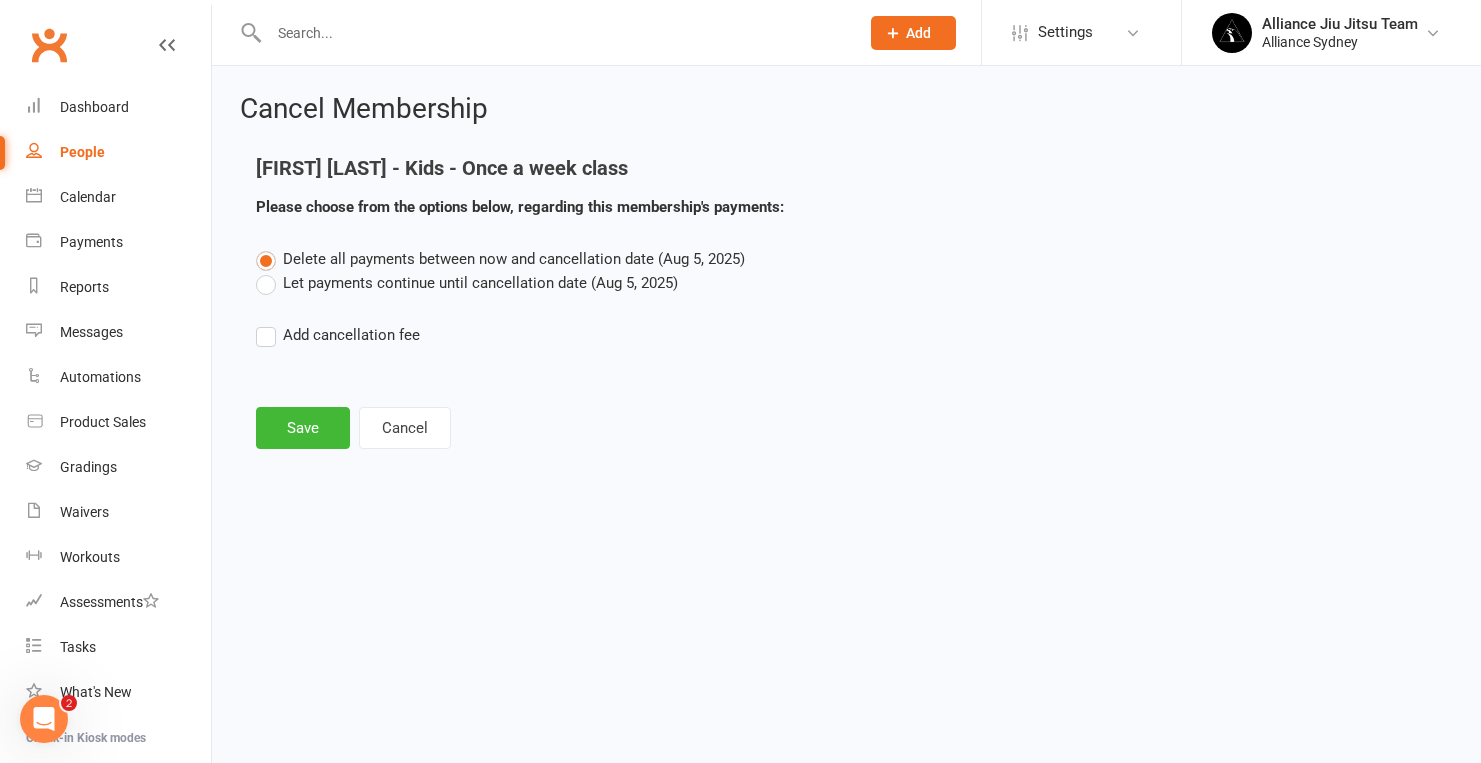 click on "Fredrik Leffler - Kids - Once a week class Please choose from the options below, regarding this membership's payments: Delete all payments between now and cancellation date (Aug 5, 2025) Let payments continue until cancellation date (Aug 5, 2025) Add cancellation fee Save   Cancel" at bounding box center [846, 303] 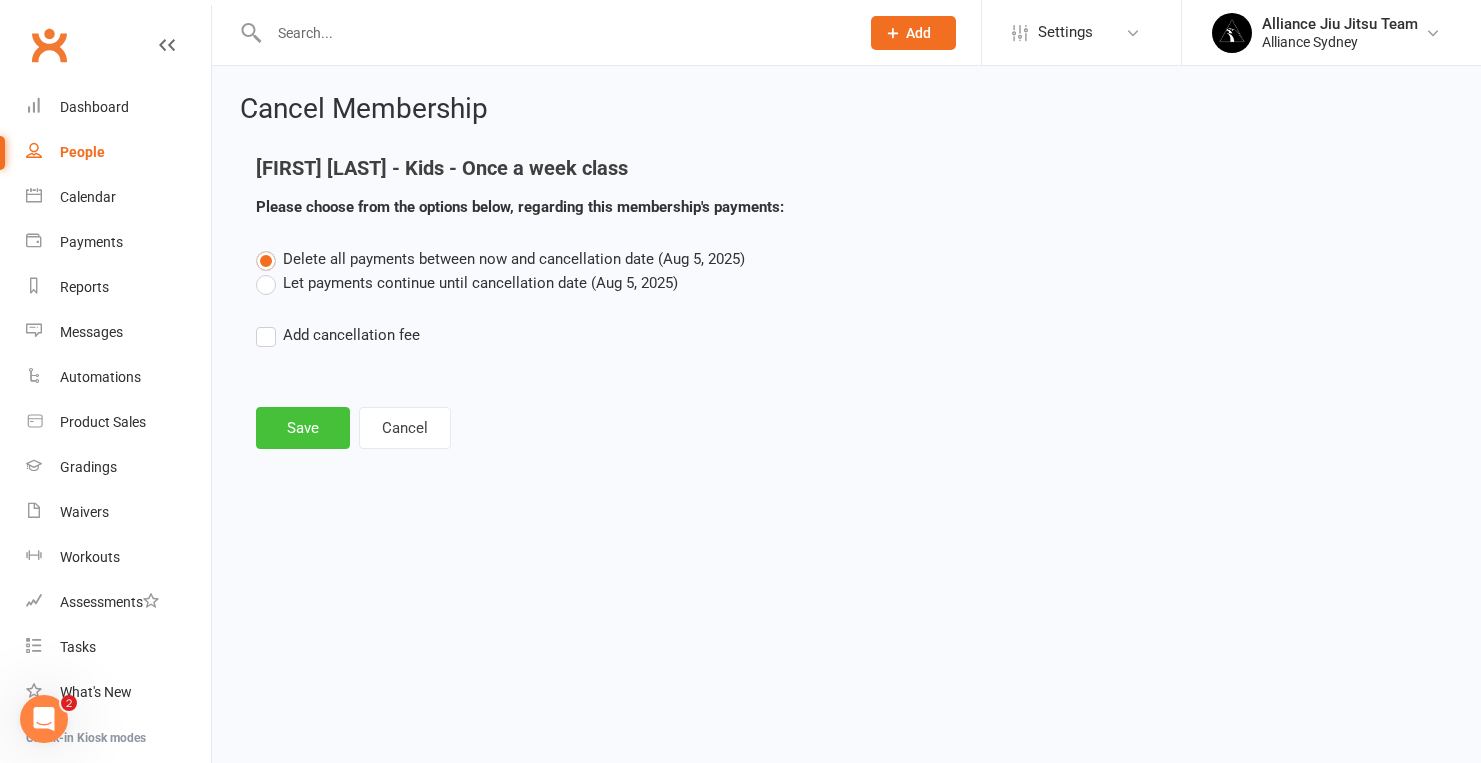click on "Save" at bounding box center [303, 428] 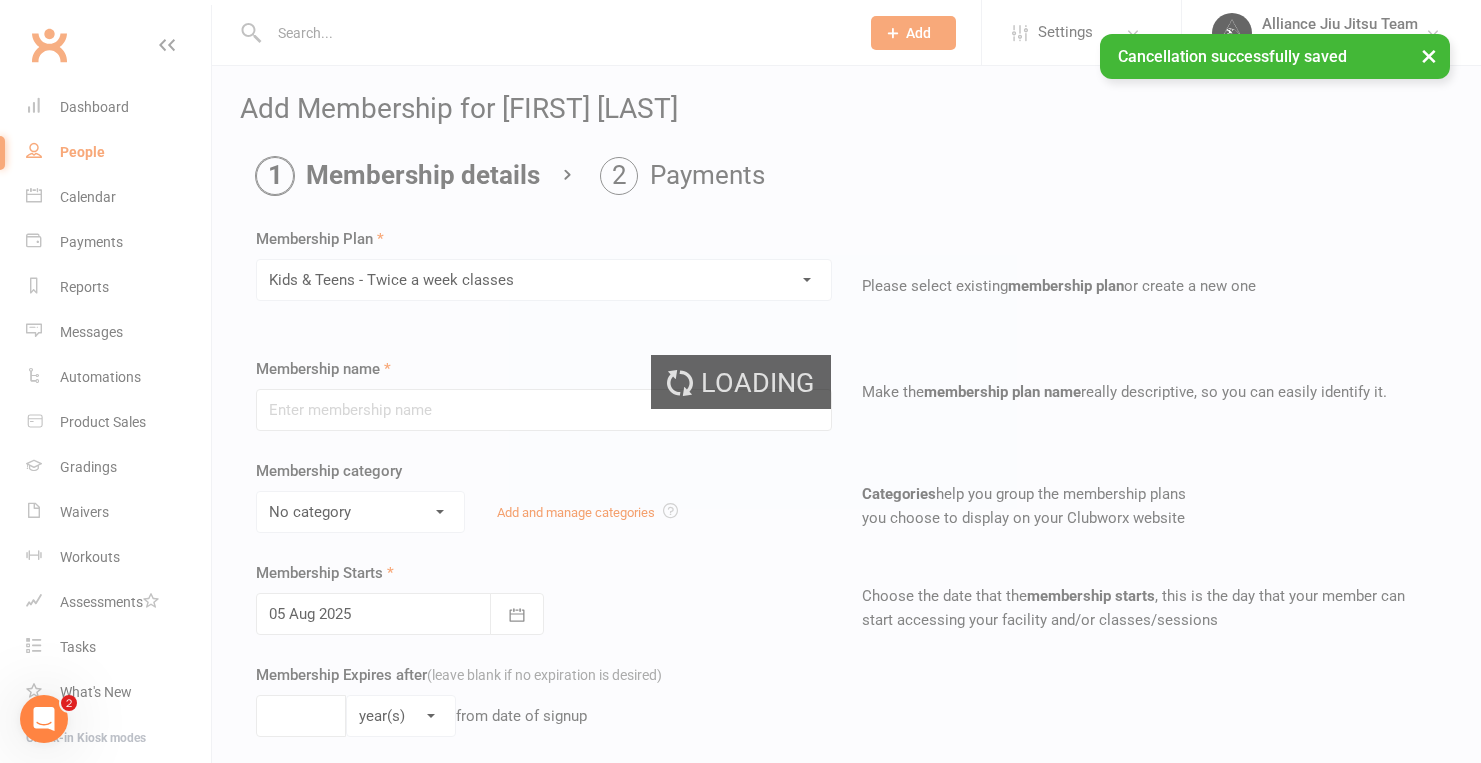 type on "Kids & Teens - Twice a week classes" 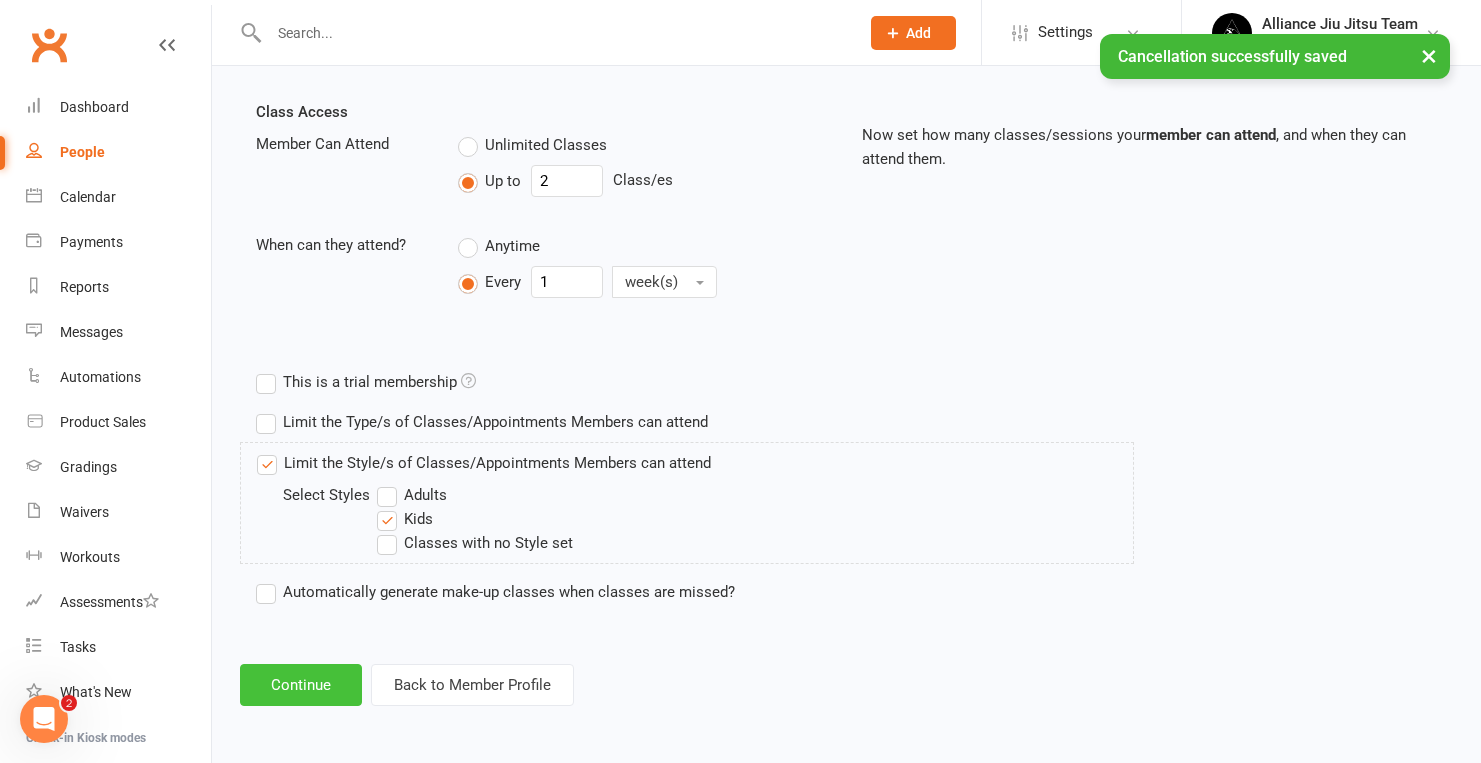 scroll, scrollTop: 689, scrollLeft: 0, axis: vertical 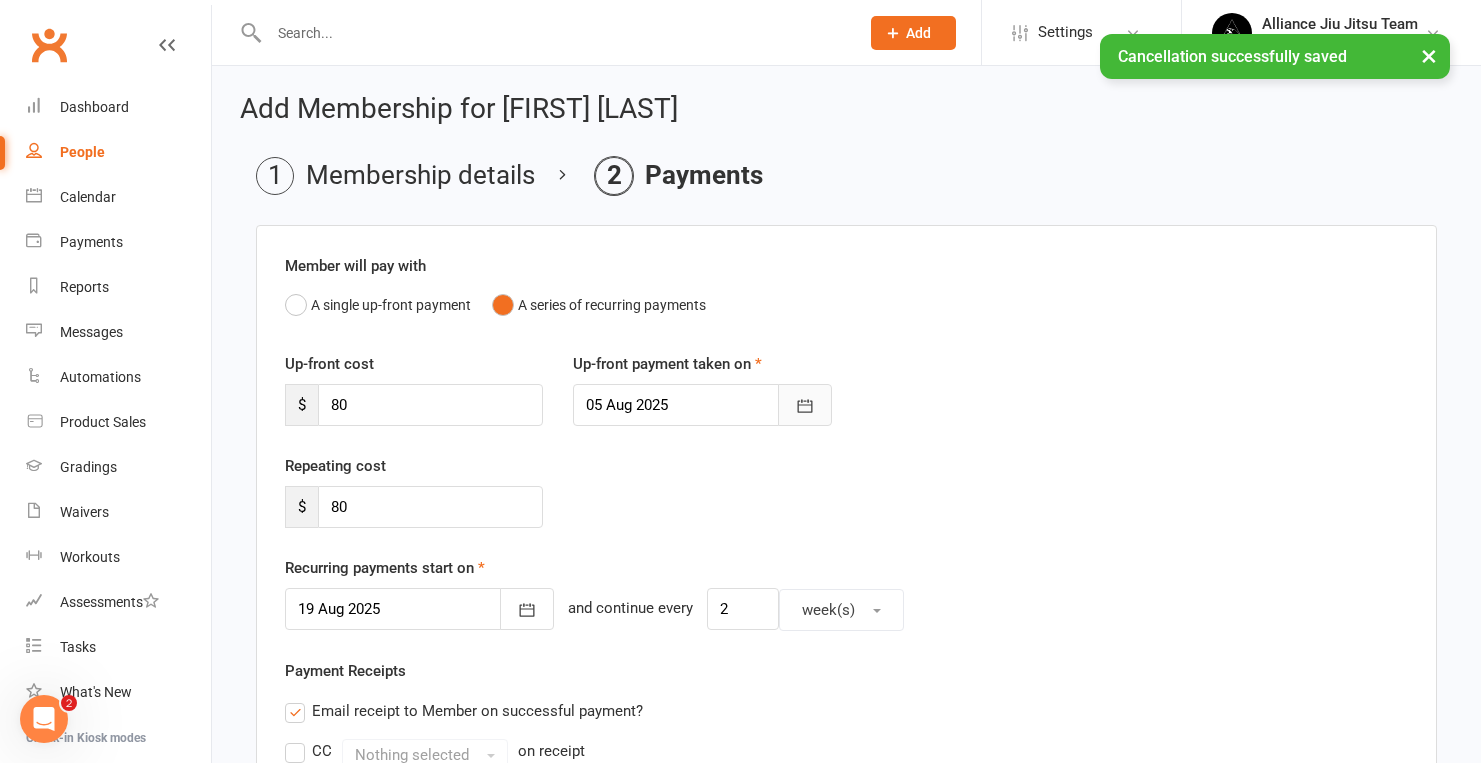 click at bounding box center [805, 405] 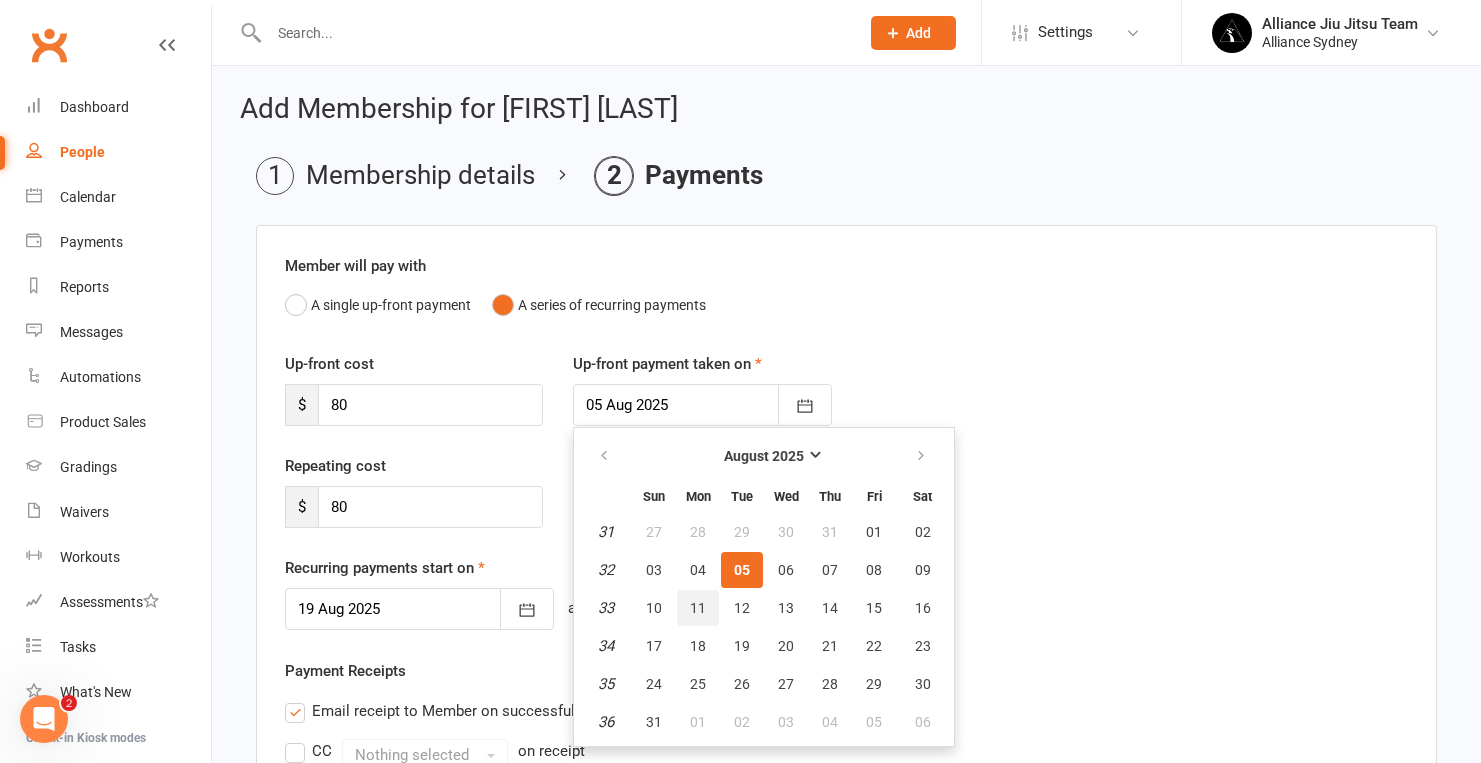 click on "11" at bounding box center [698, 608] 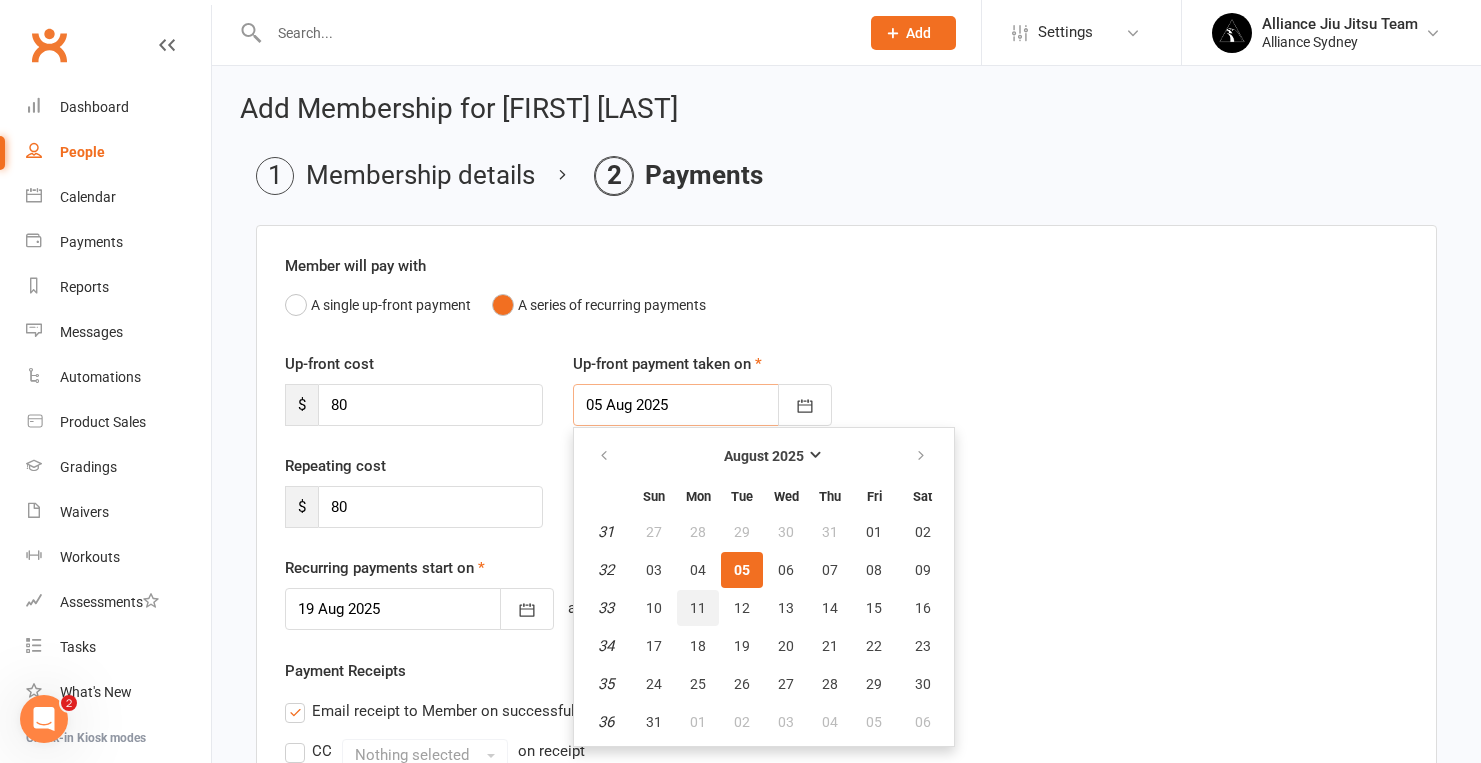 type on "11 Aug 2025" 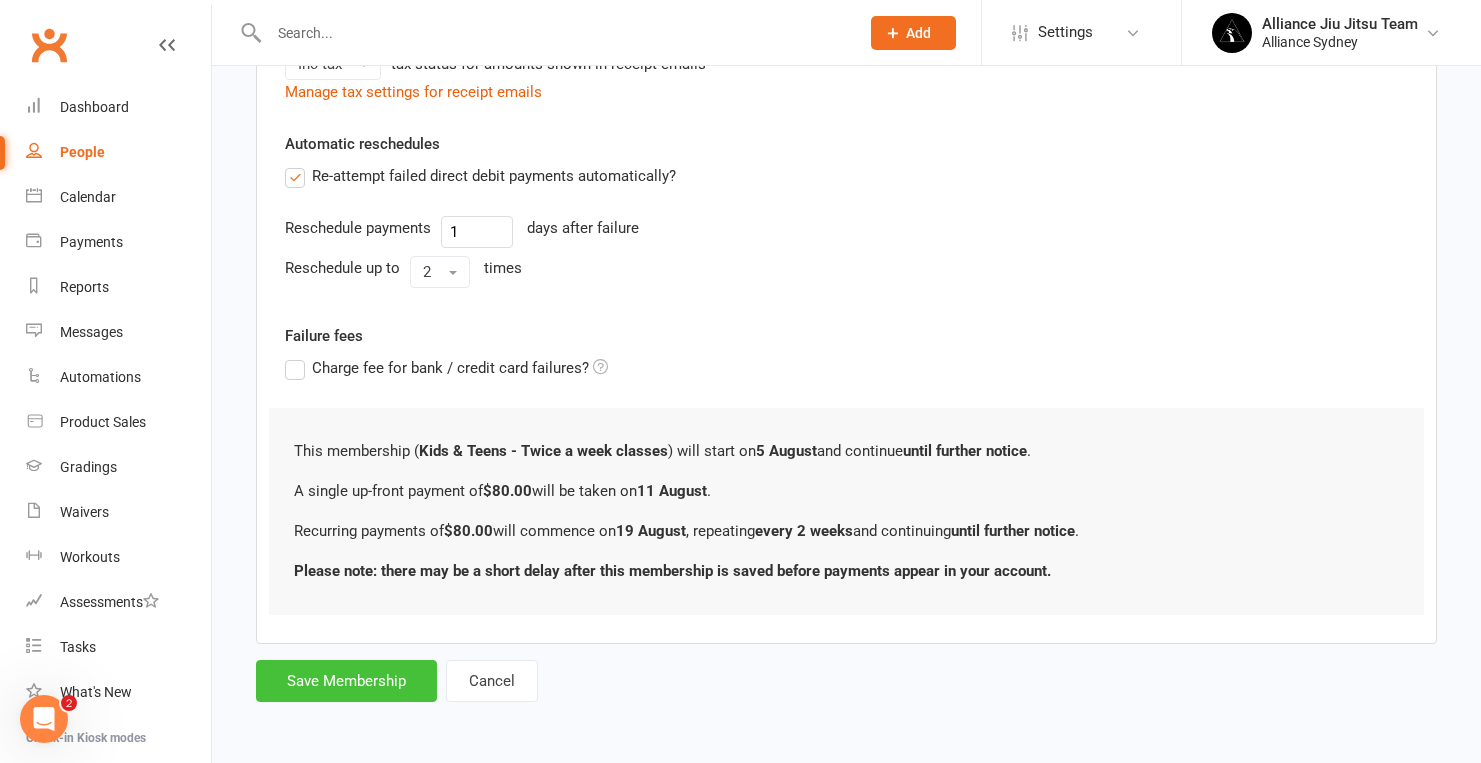 scroll, scrollTop: 747, scrollLeft: 0, axis: vertical 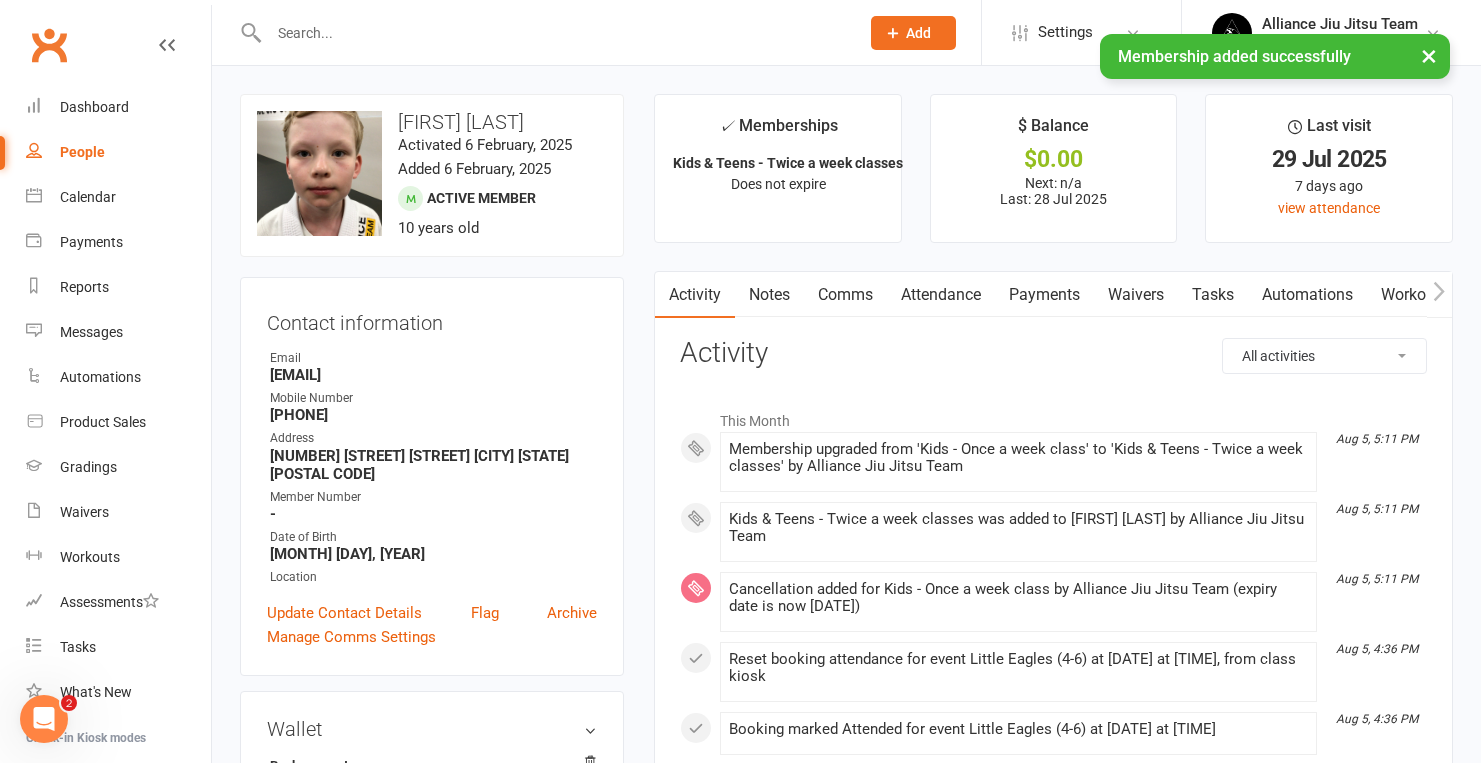 click on "Payments" at bounding box center [1044, 295] 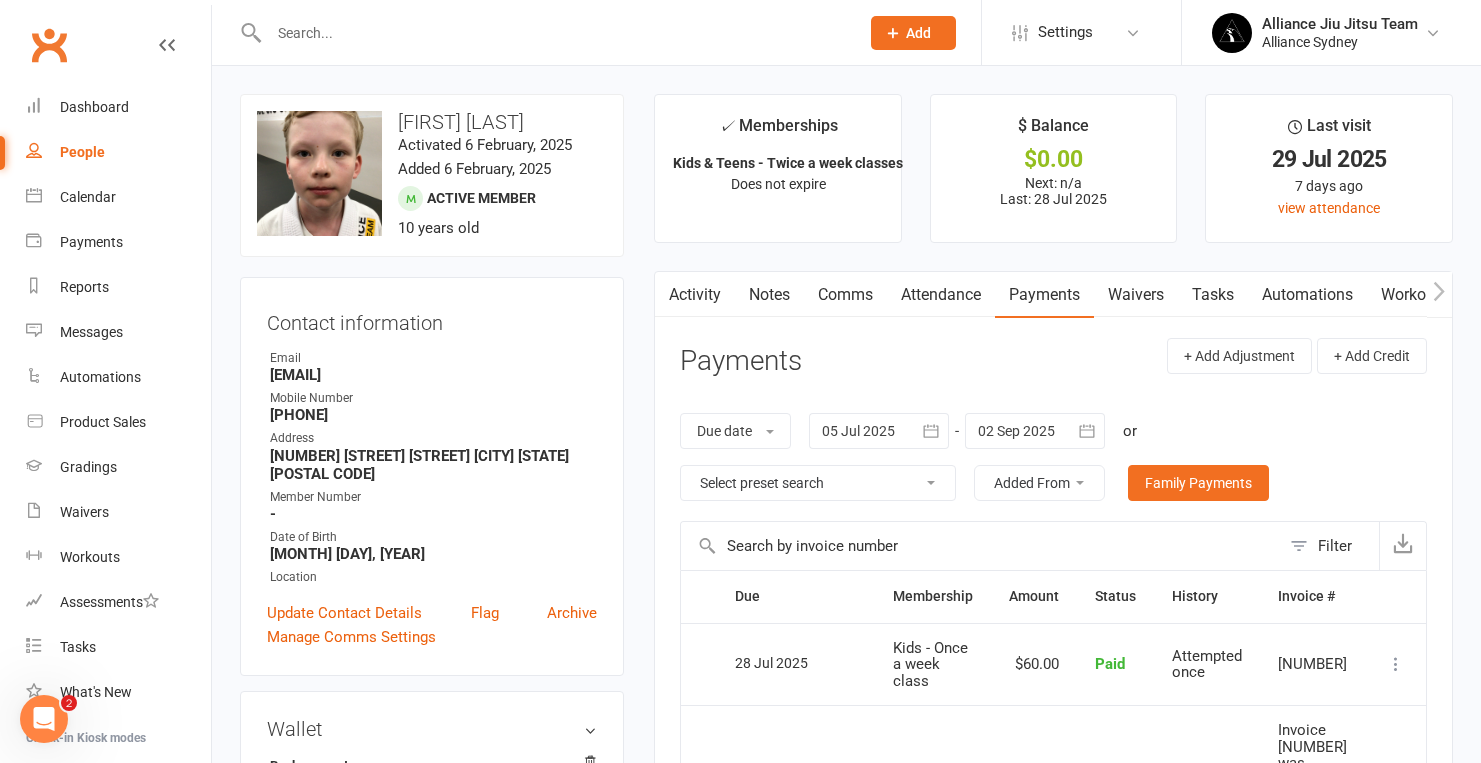 scroll, scrollTop: 0, scrollLeft: 0, axis: both 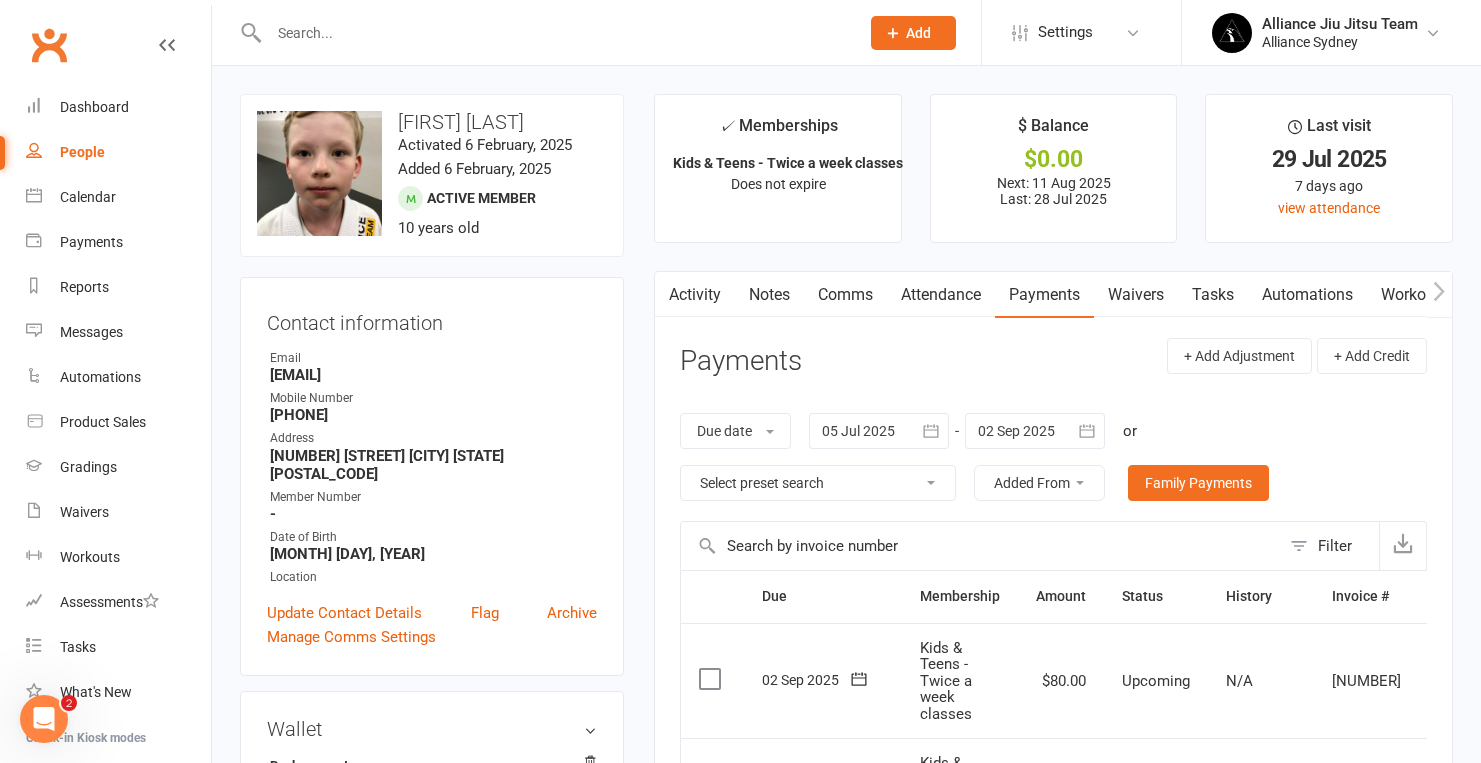 click 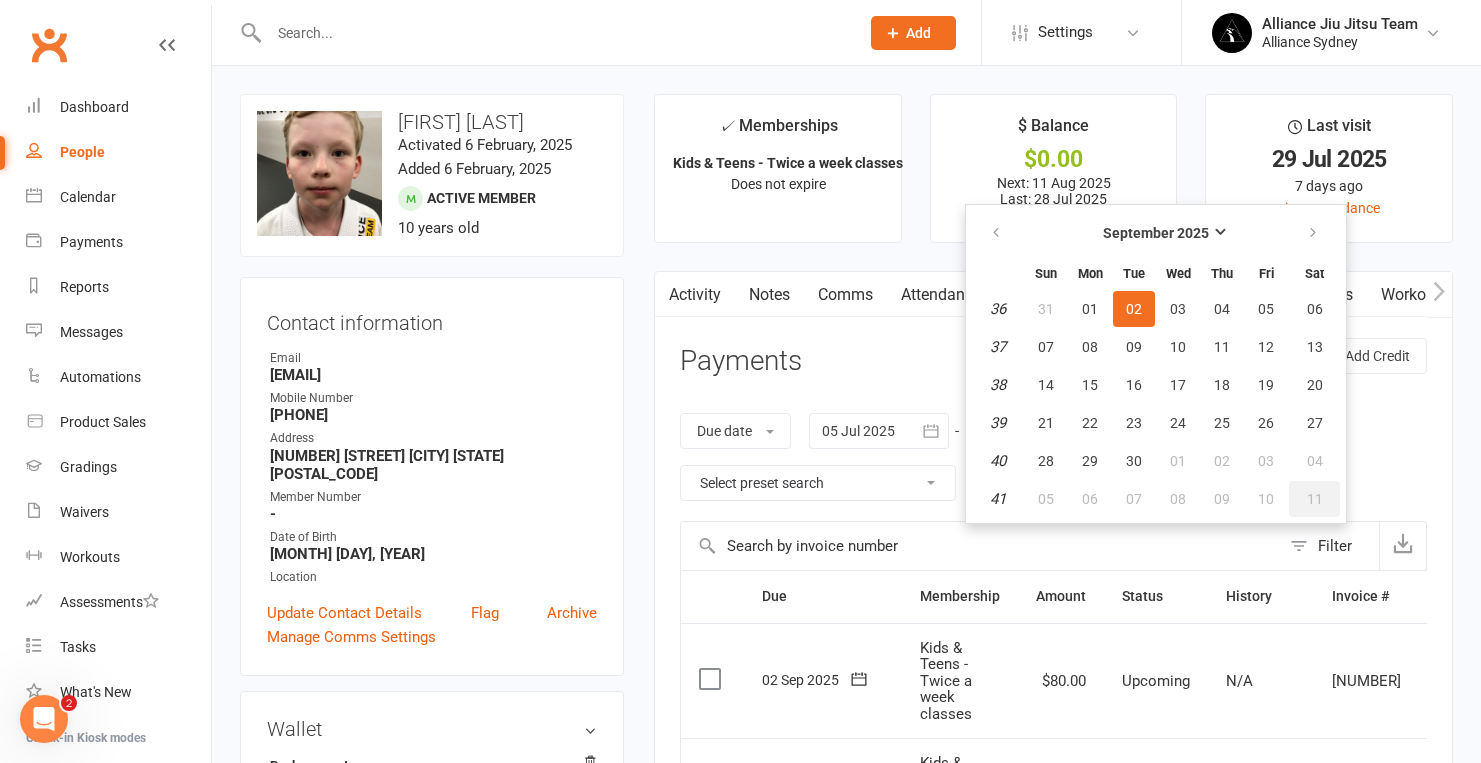 click on "11" at bounding box center [1314, 499] 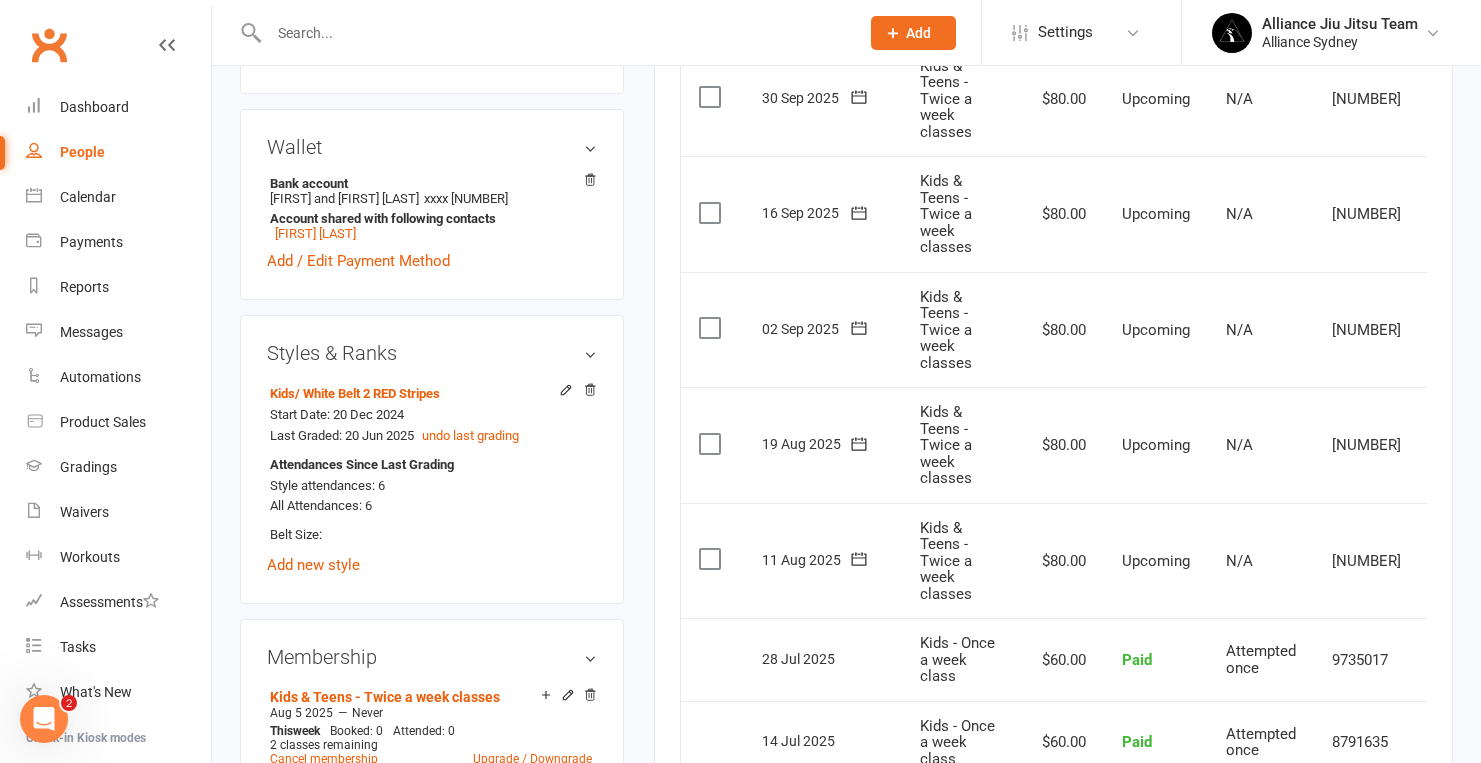 scroll, scrollTop: 638, scrollLeft: 0, axis: vertical 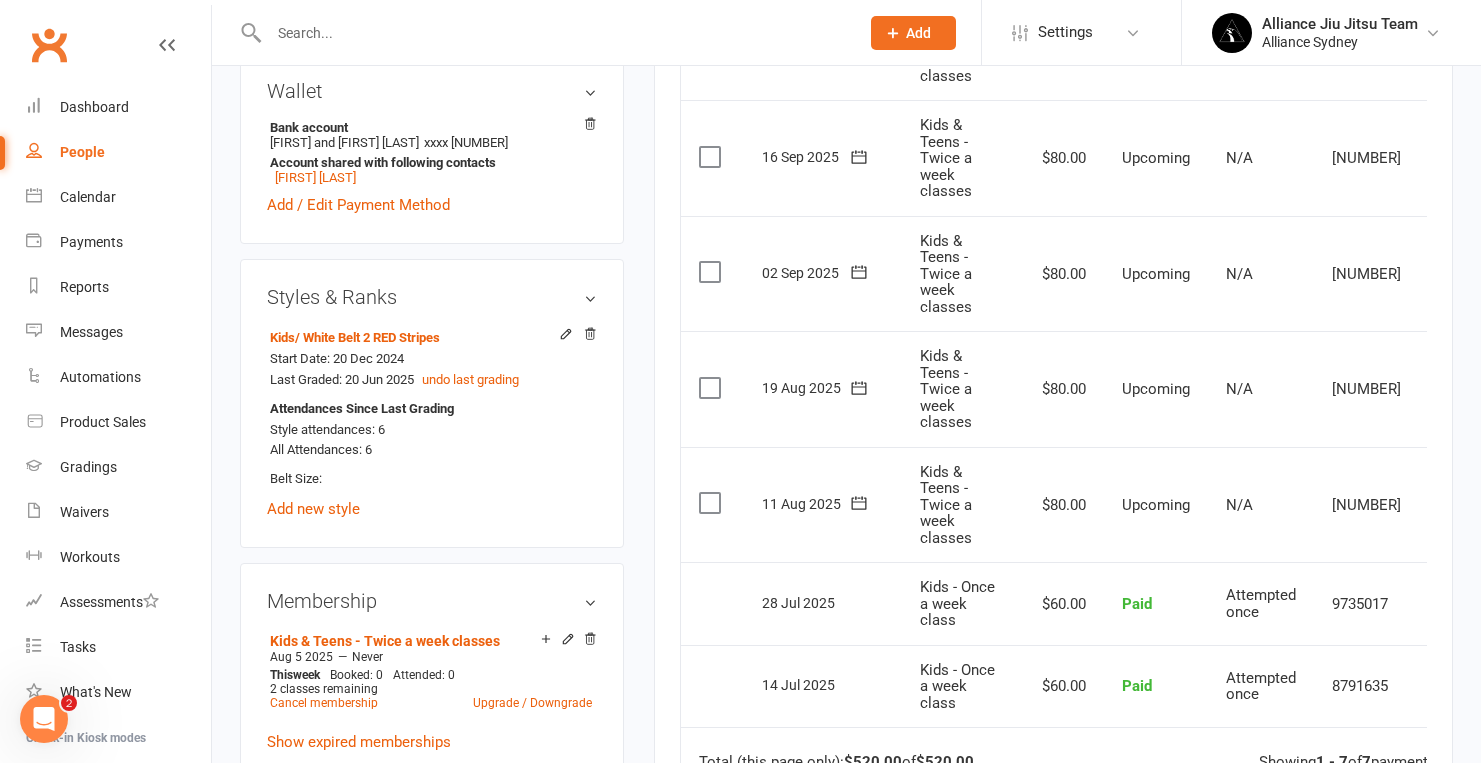 click at bounding box center [712, 503] 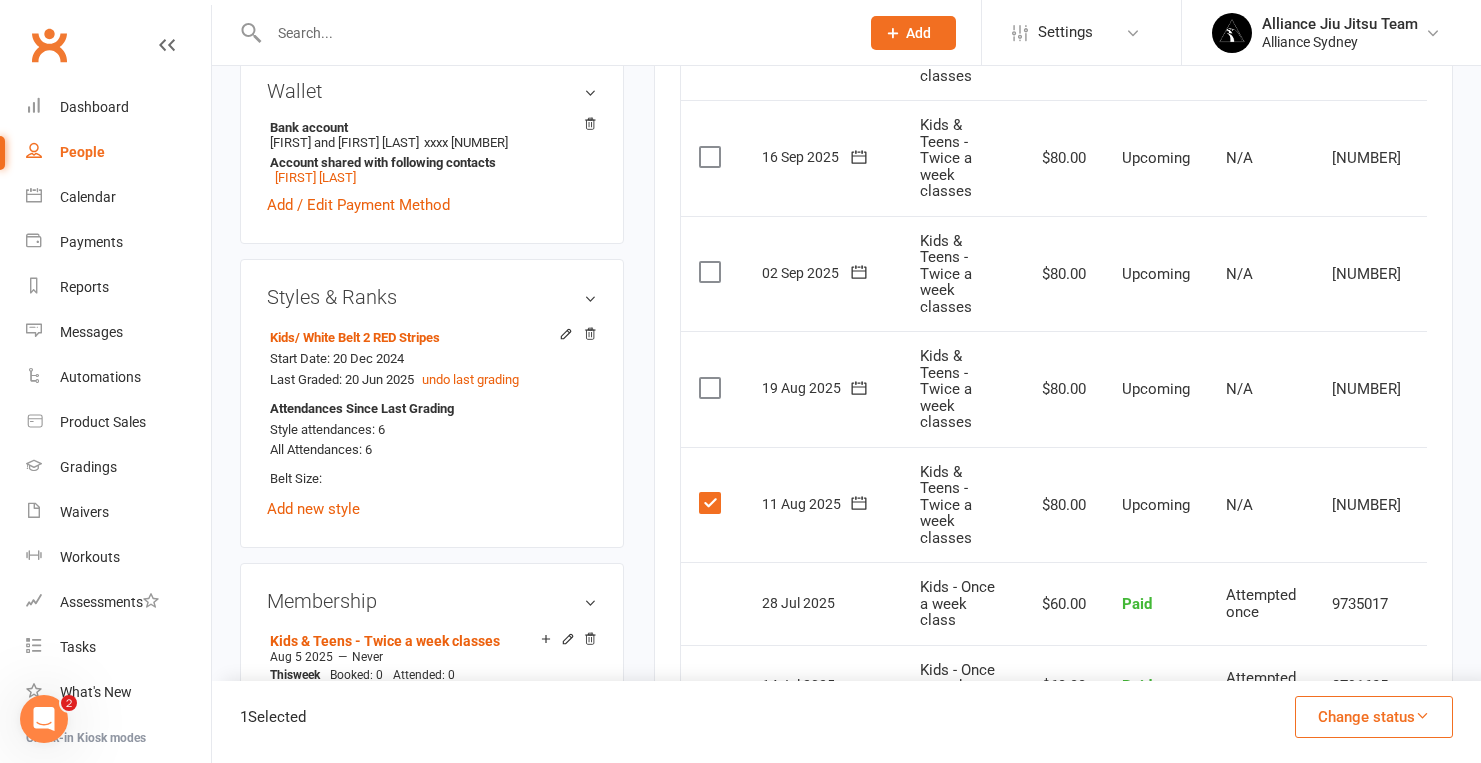 click at bounding box center [712, 388] 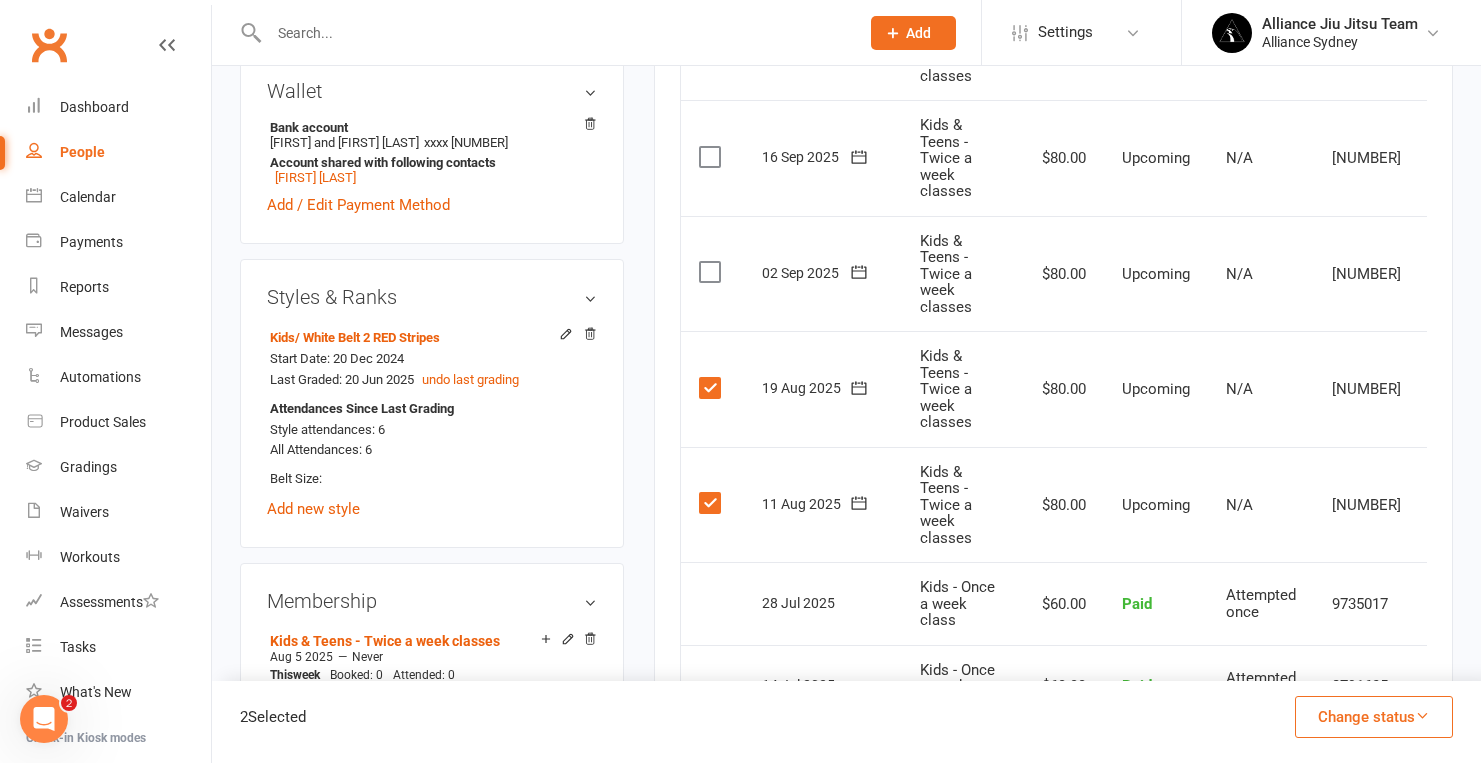 click at bounding box center [1422, 715] 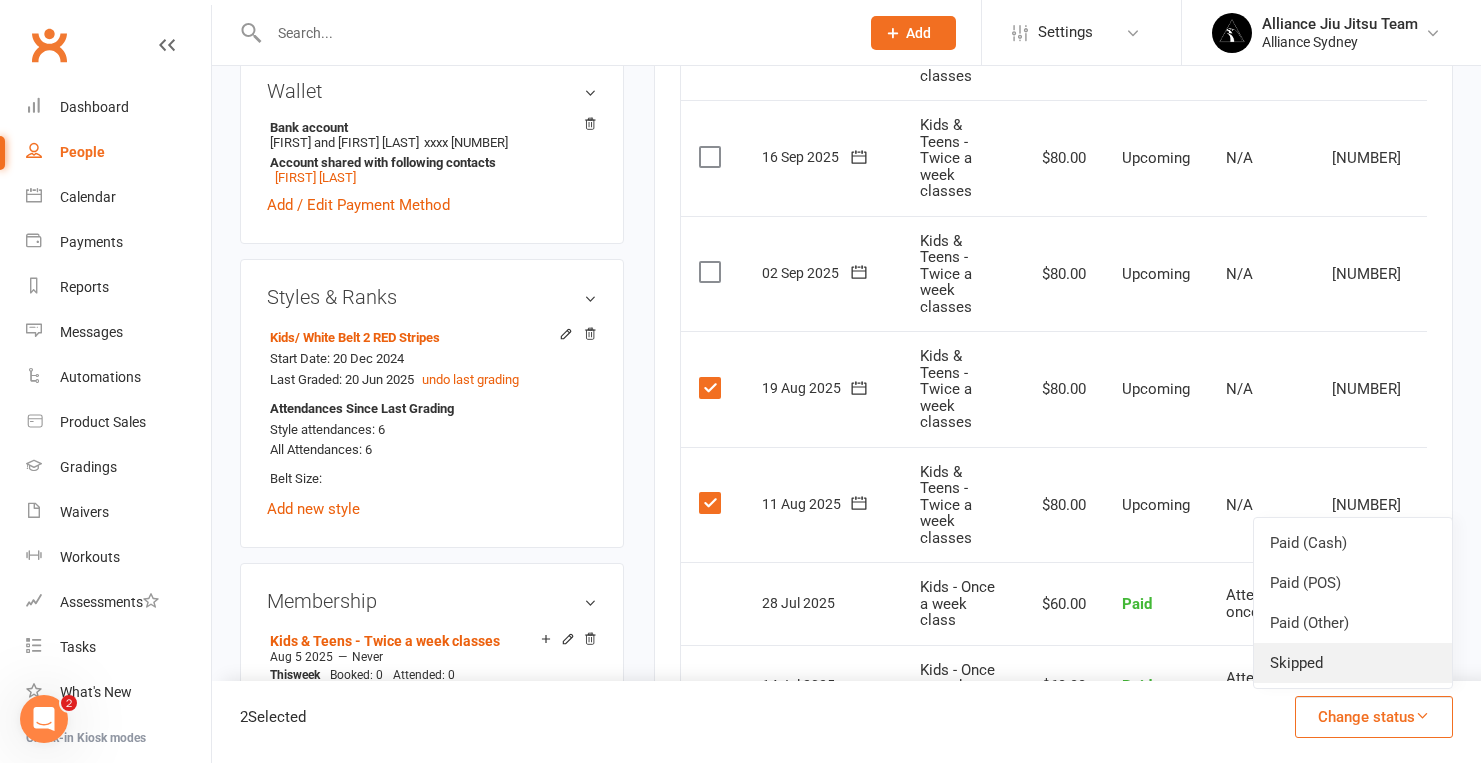click on "Skipped" at bounding box center (1353, 663) 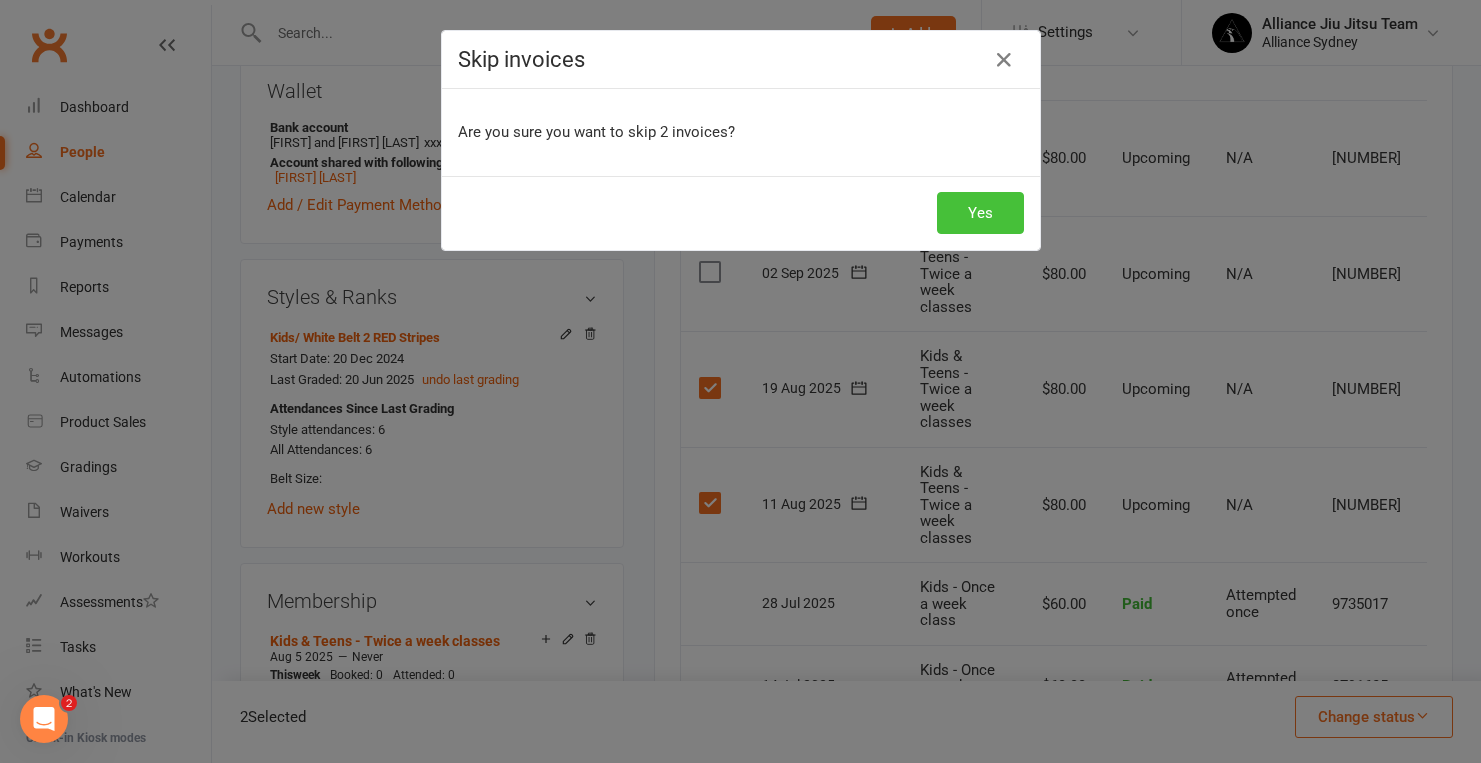 click on "Yes" at bounding box center (980, 213) 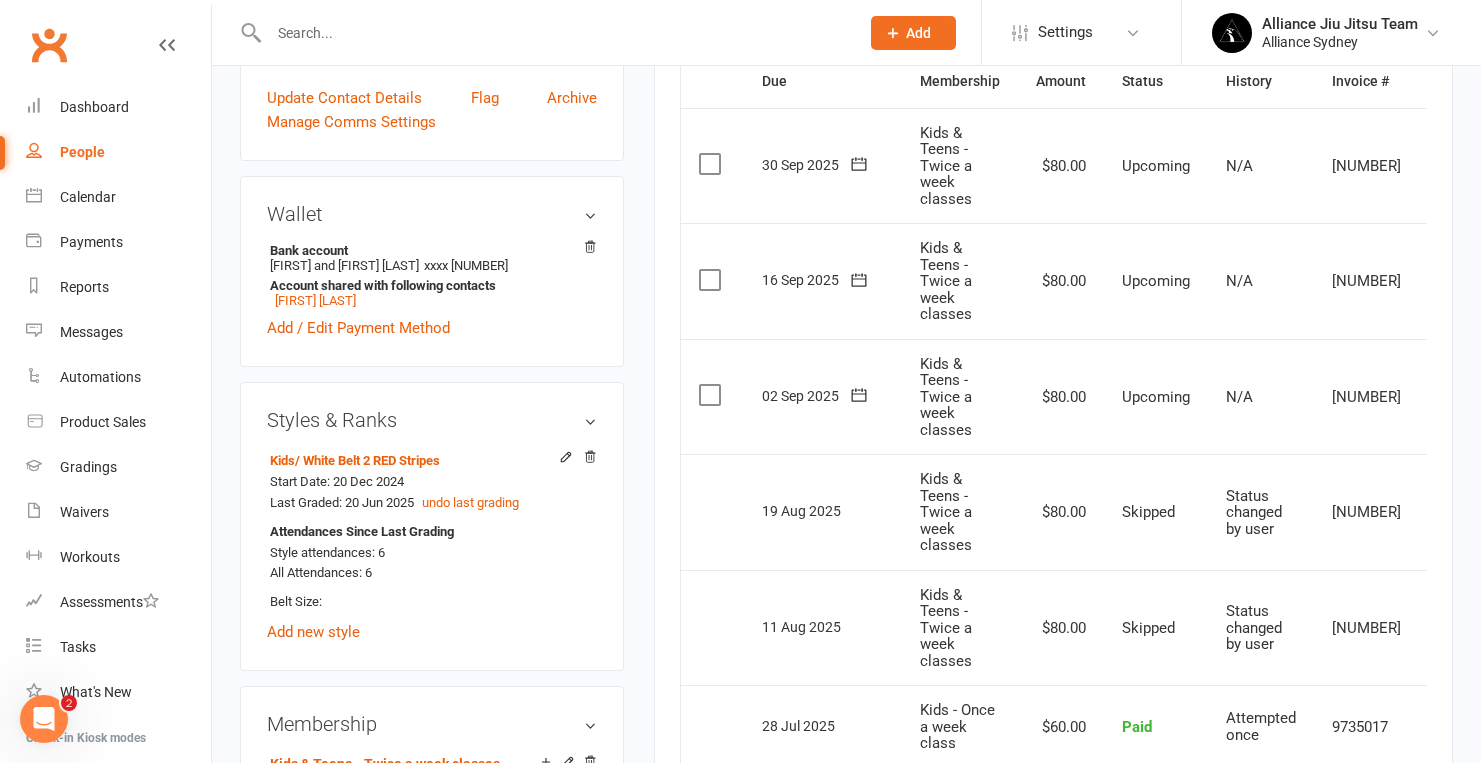 scroll, scrollTop: 514, scrollLeft: 0, axis: vertical 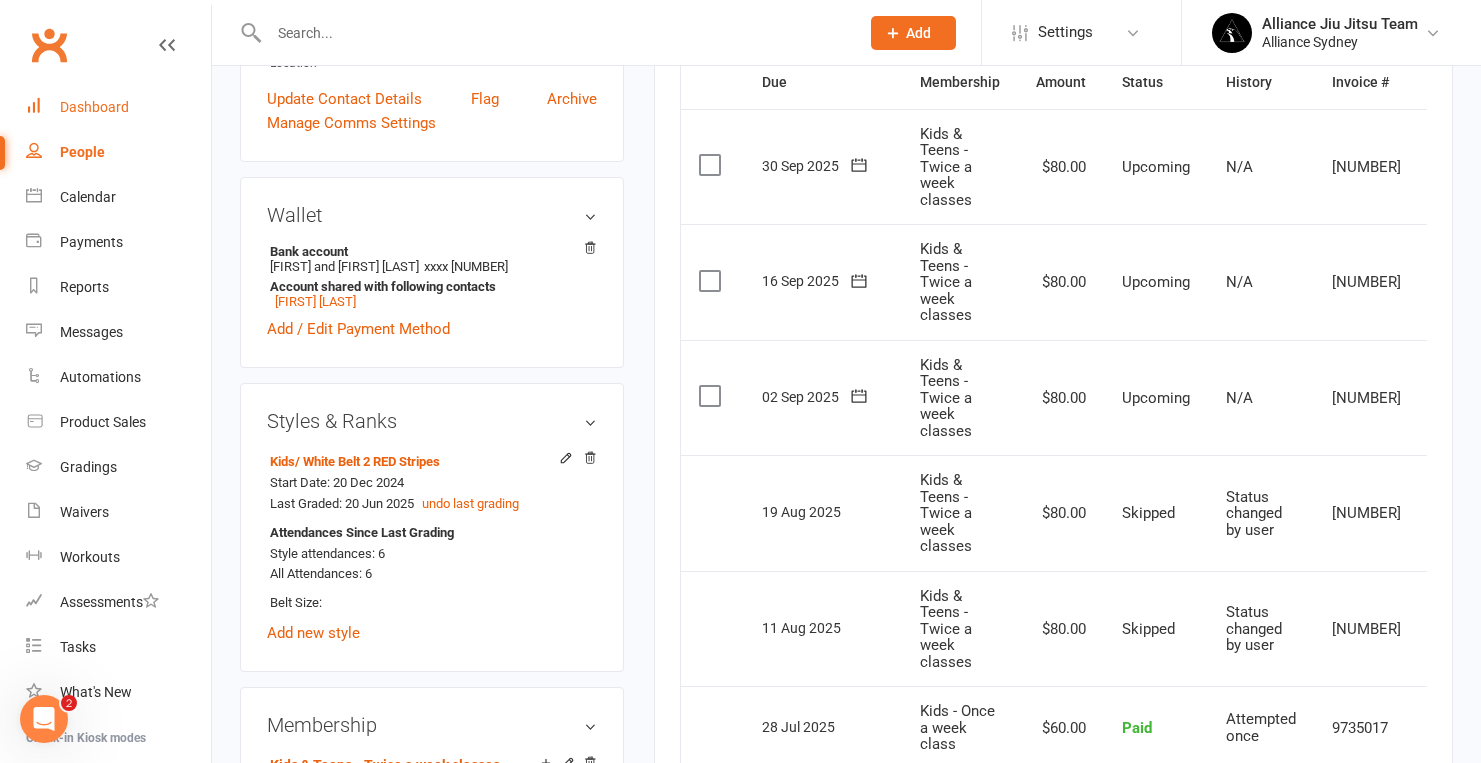 click on "Dashboard" at bounding box center (118, 107) 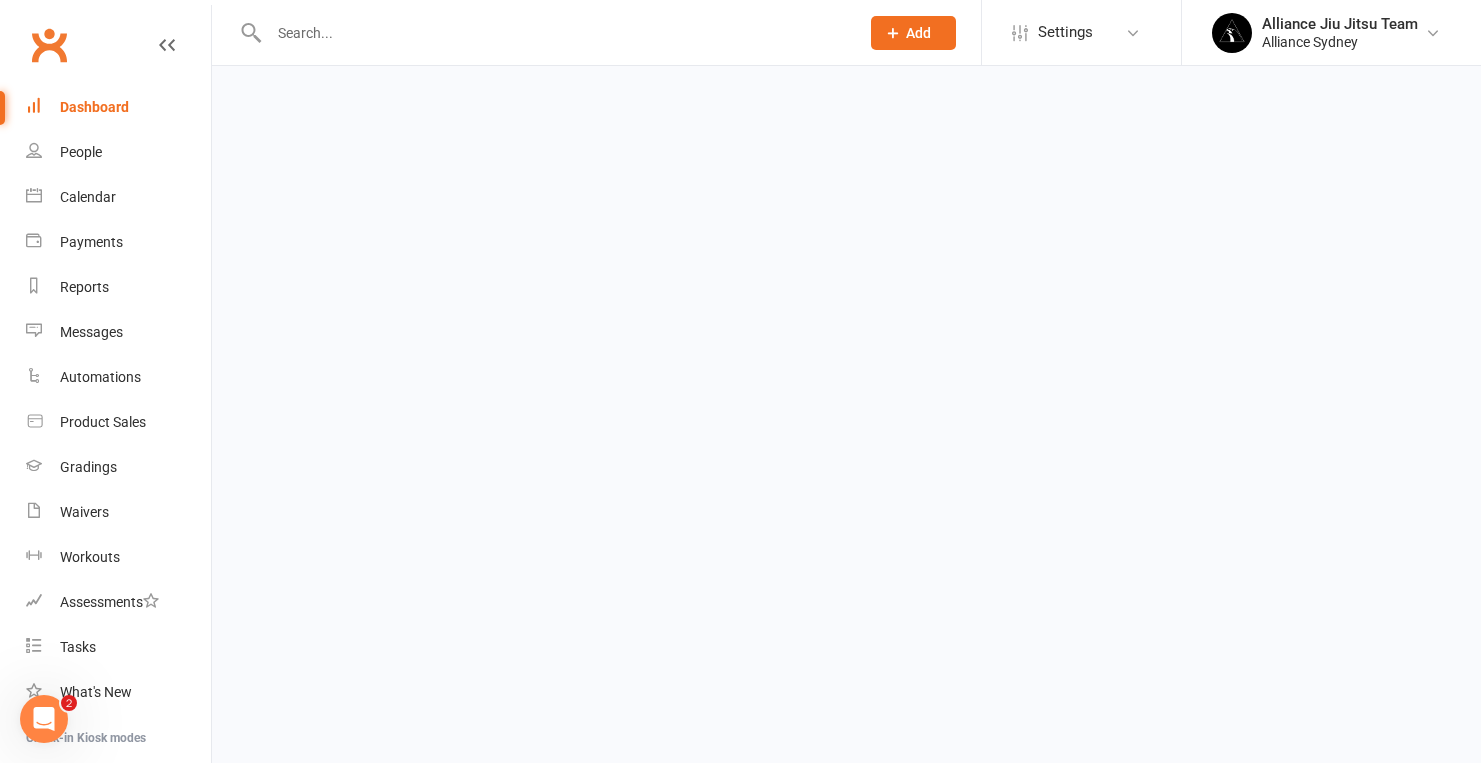 scroll, scrollTop: 0, scrollLeft: 0, axis: both 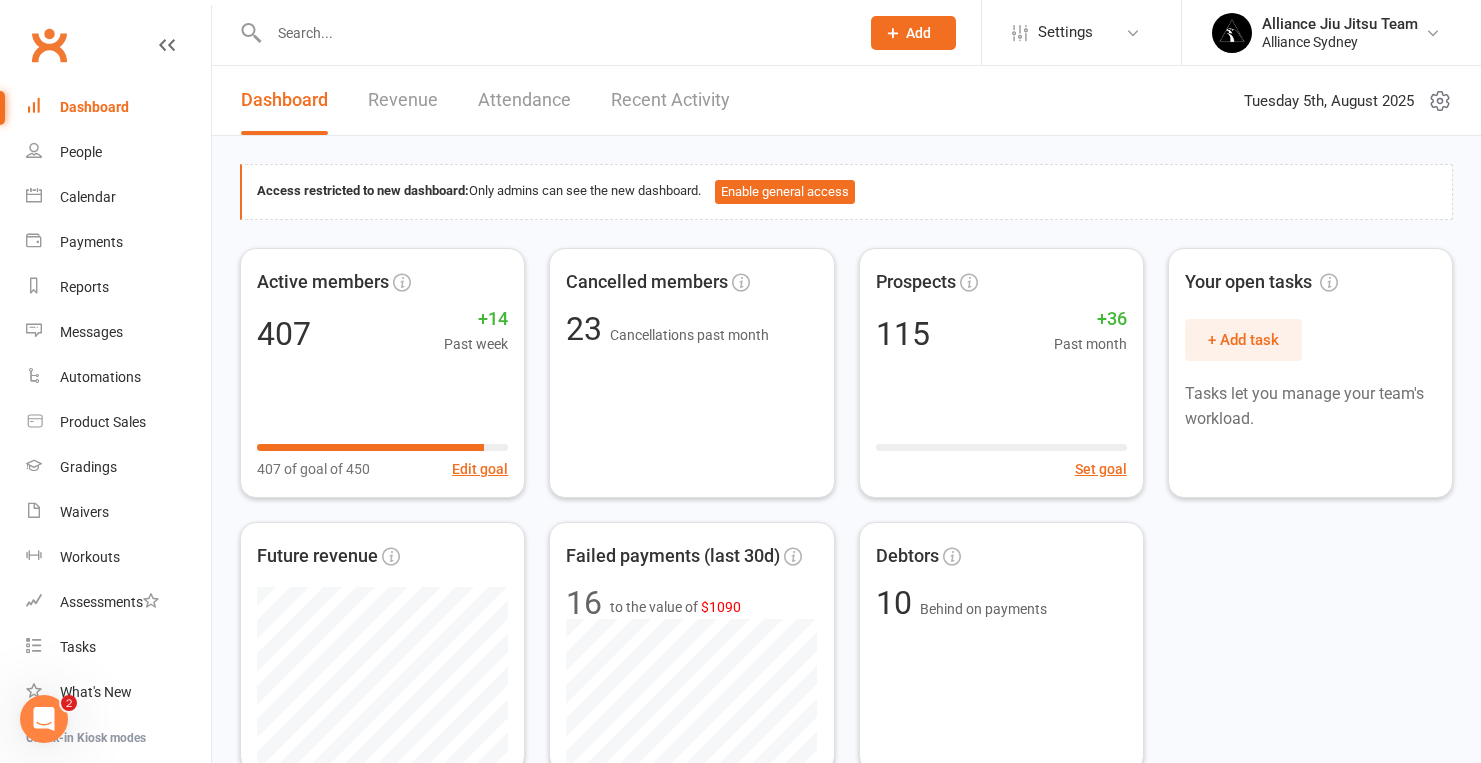 click on "Dashboard" at bounding box center [94, 107] 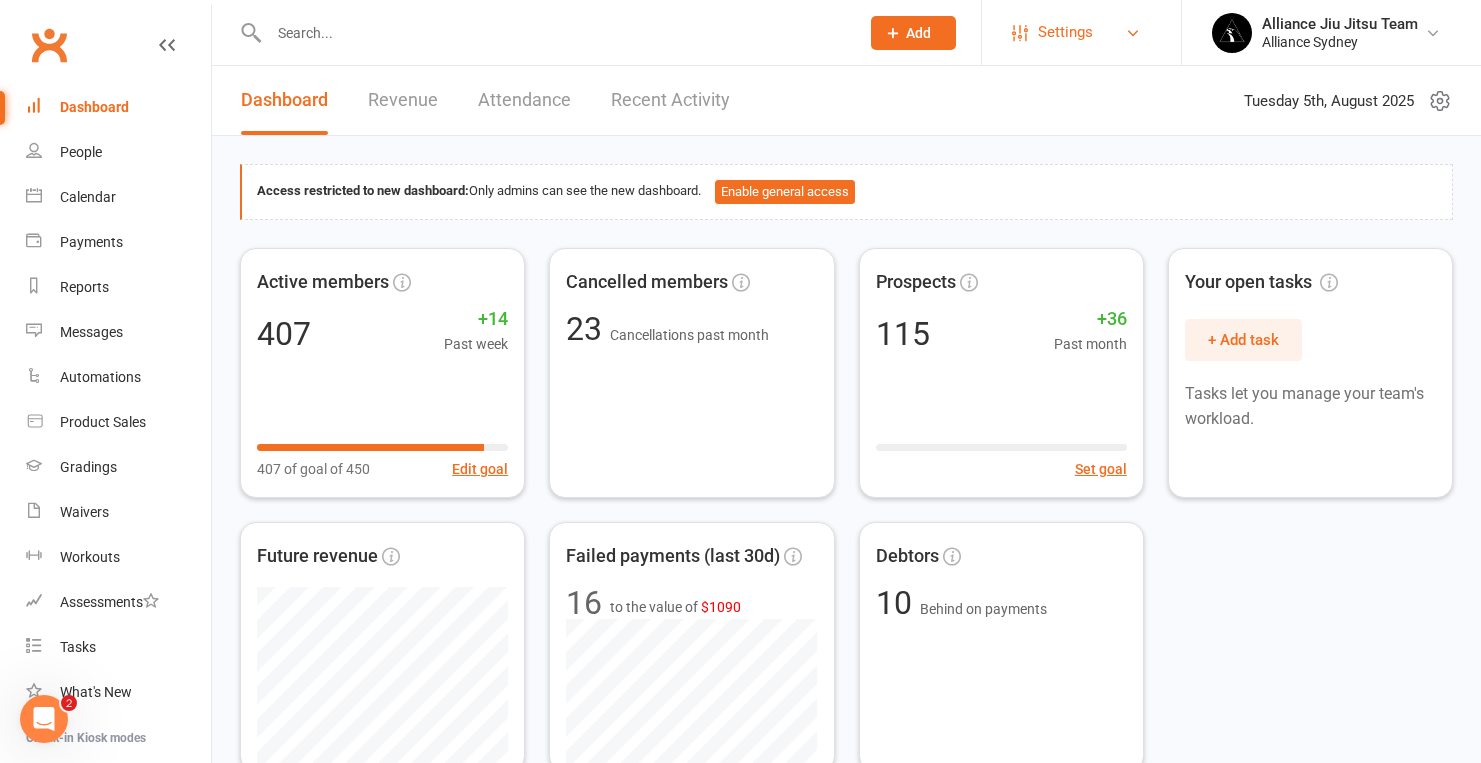 click on "Settings" at bounding box center (1065, 32) 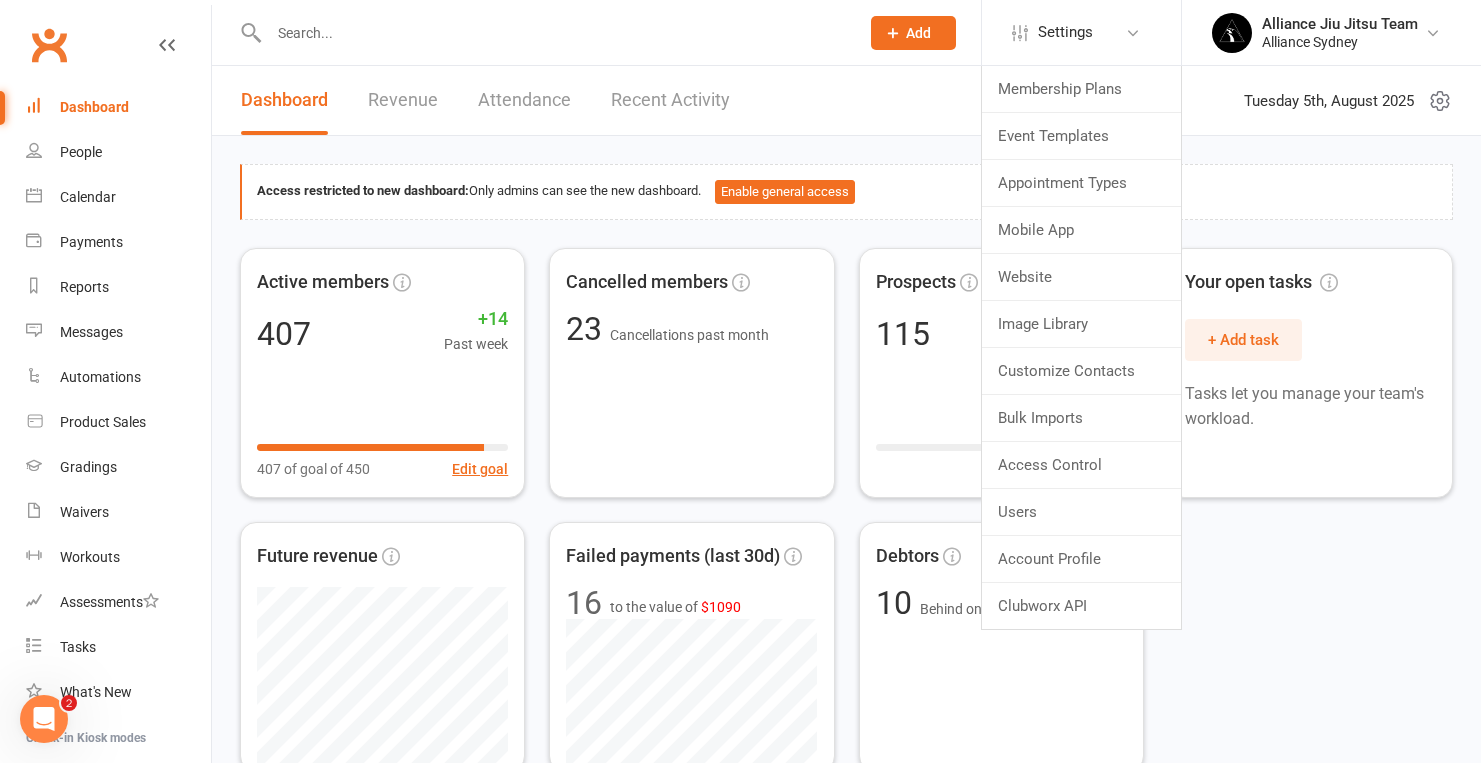 click on "Access restricted to new dashboard:  Only admins can see the new dashboard. Enable general access" at bounding box center [847, 192] 